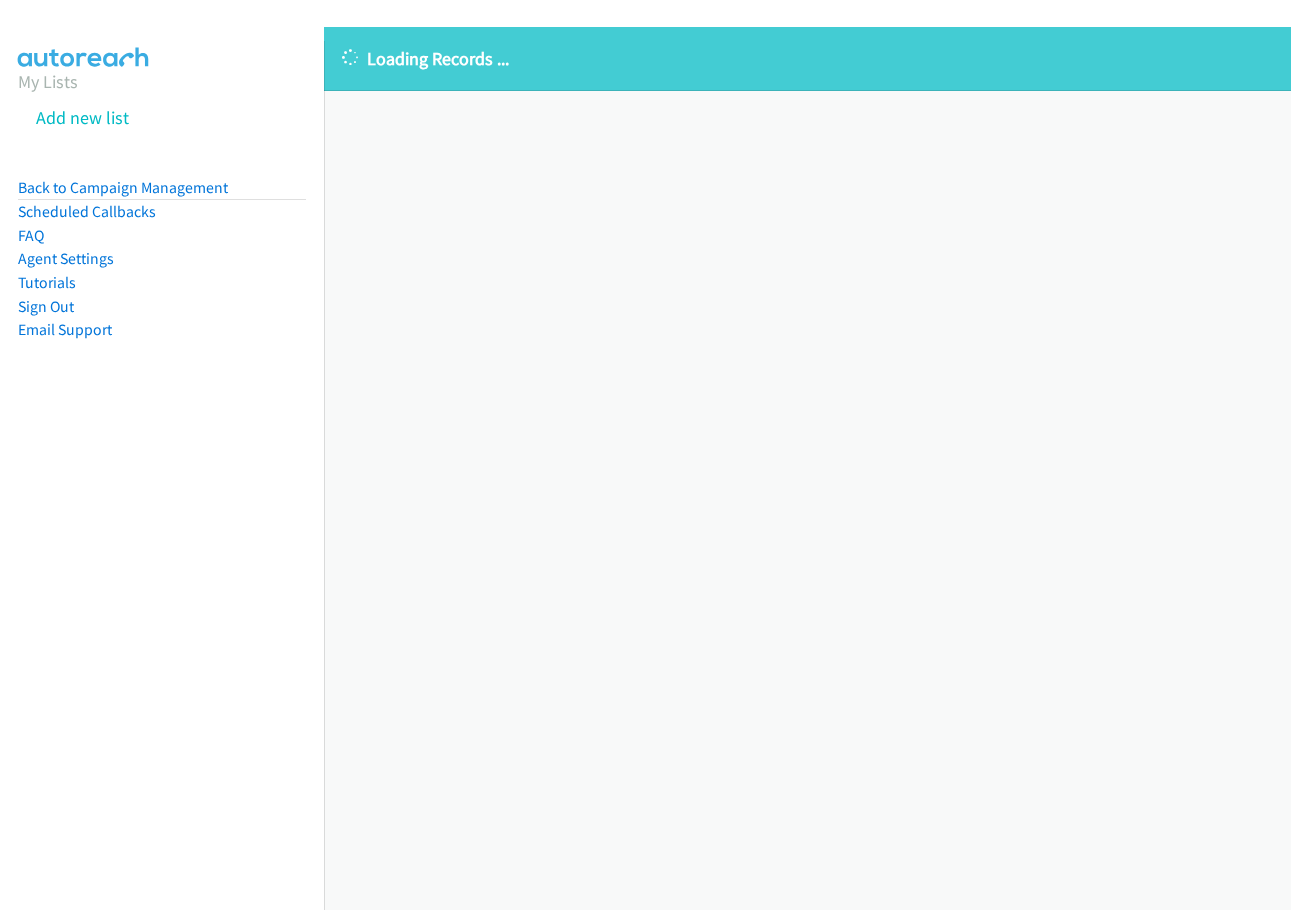 scroll, scrollTop: 0, scrollLeft: 0, axis: both 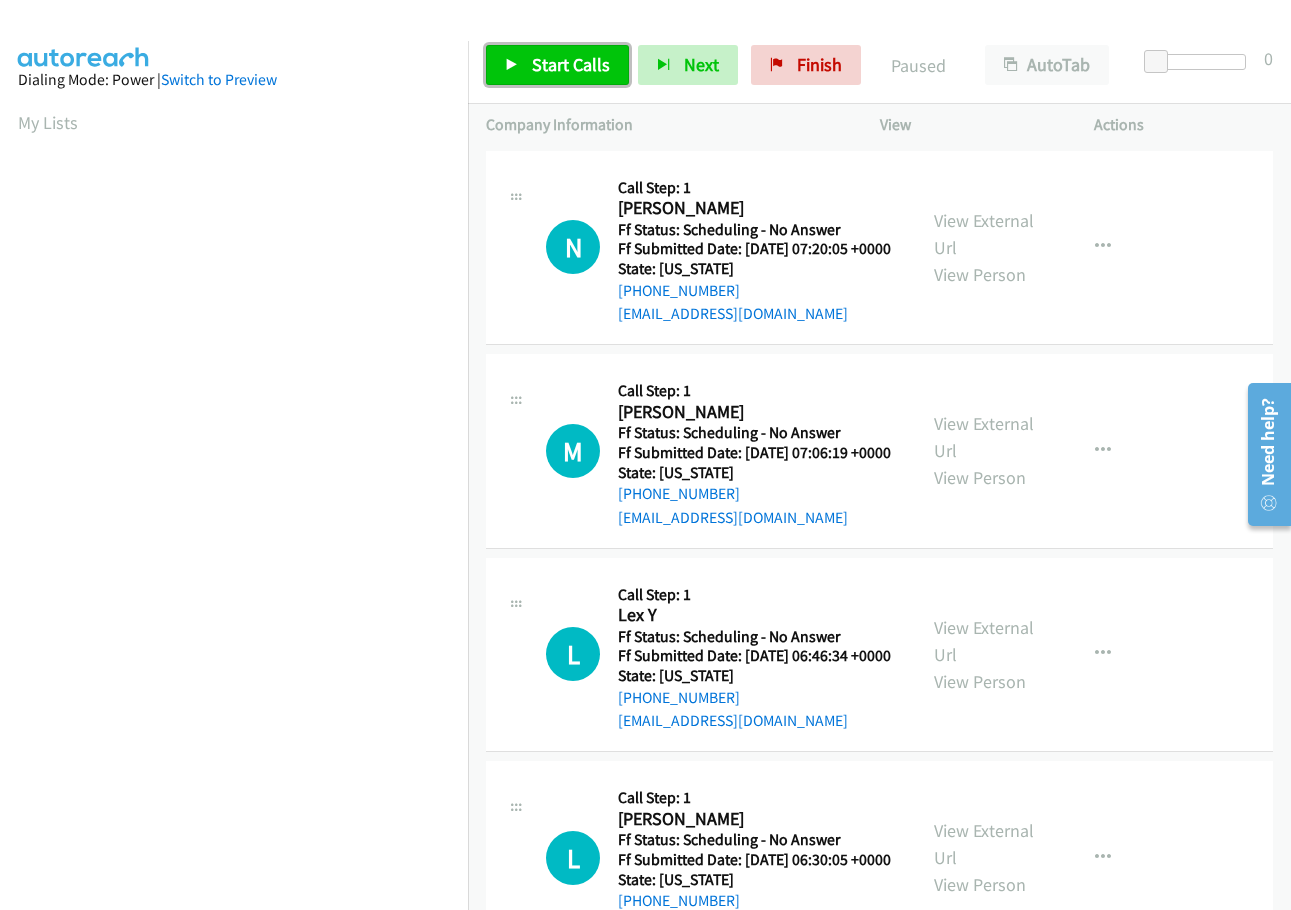 click on "Start Calls" at bounding box center (571, 64) 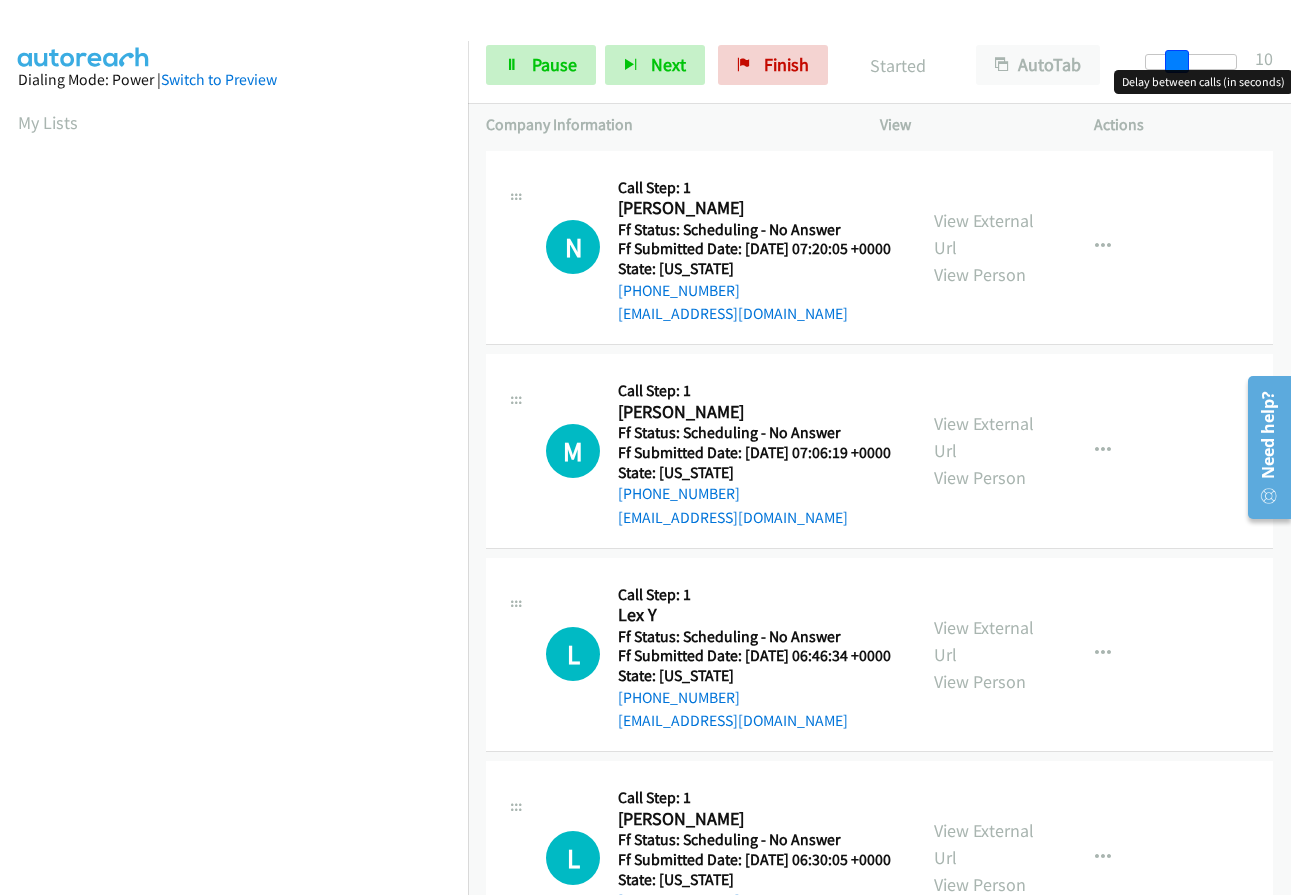drag, startPoint x: 1160, startPoint y: 58, endPoint x: 1189, endPoint y: 56, distance: 29.068884 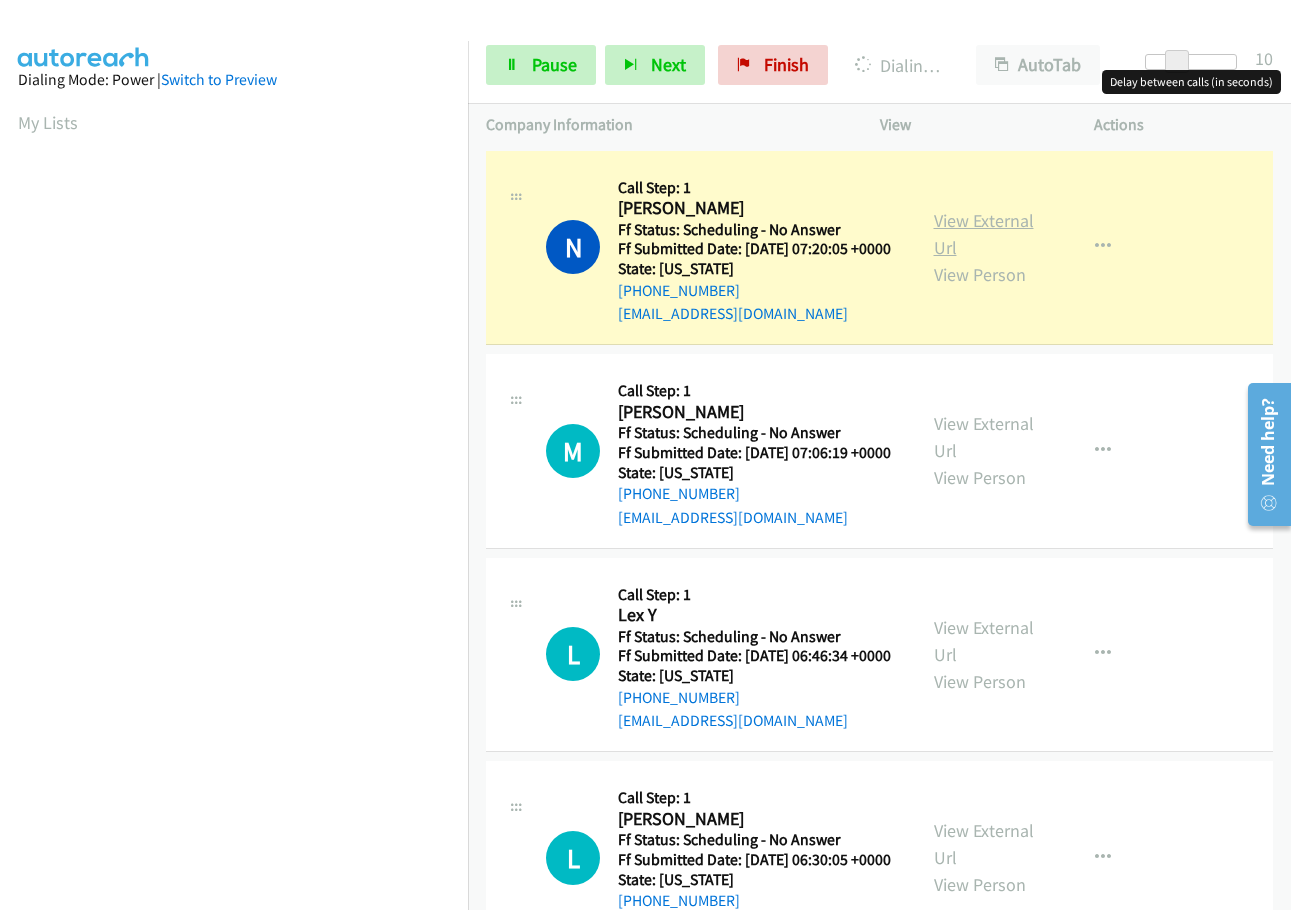 click on "View External Url" at bounding box center [984, 234] 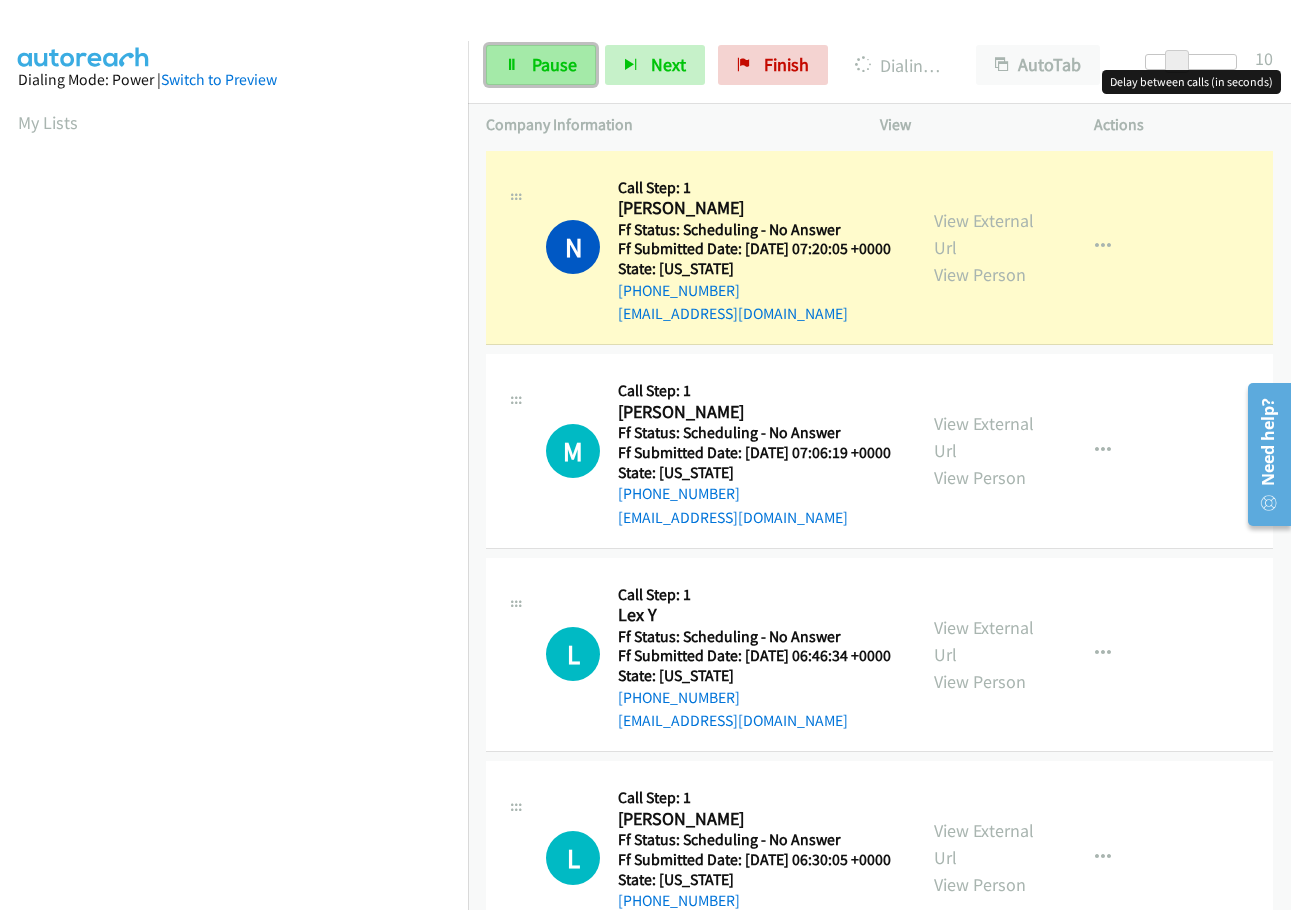 click on "Pause" at bounding box center (541, 65) 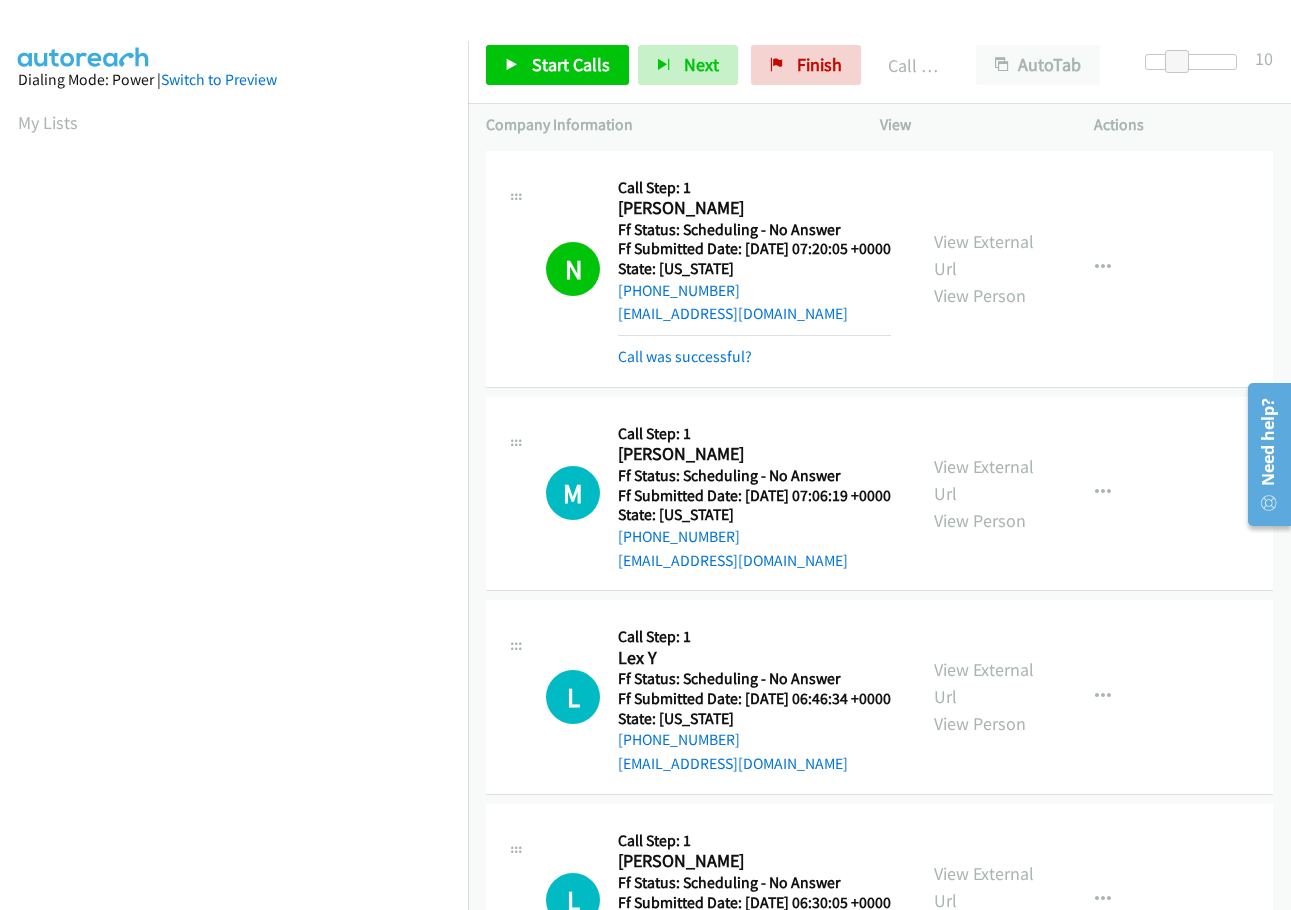 scroll, scrollTop: 212, scrollLeft: 0, axis: vertical 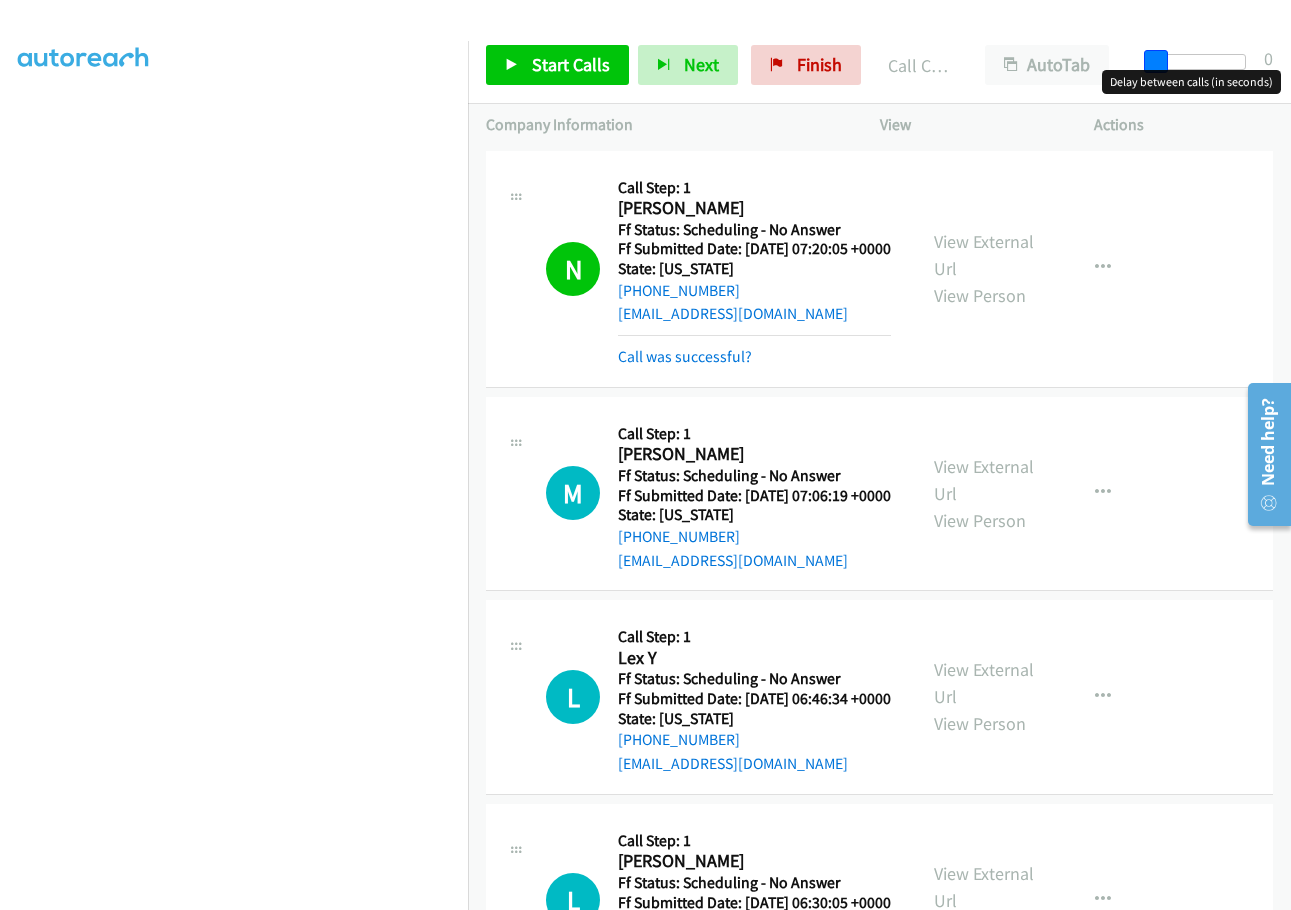 drag, startPoint x: 1176, startPoint y: 57, endPoint x: 1140, endPoint y: 54, distance: 36.124783 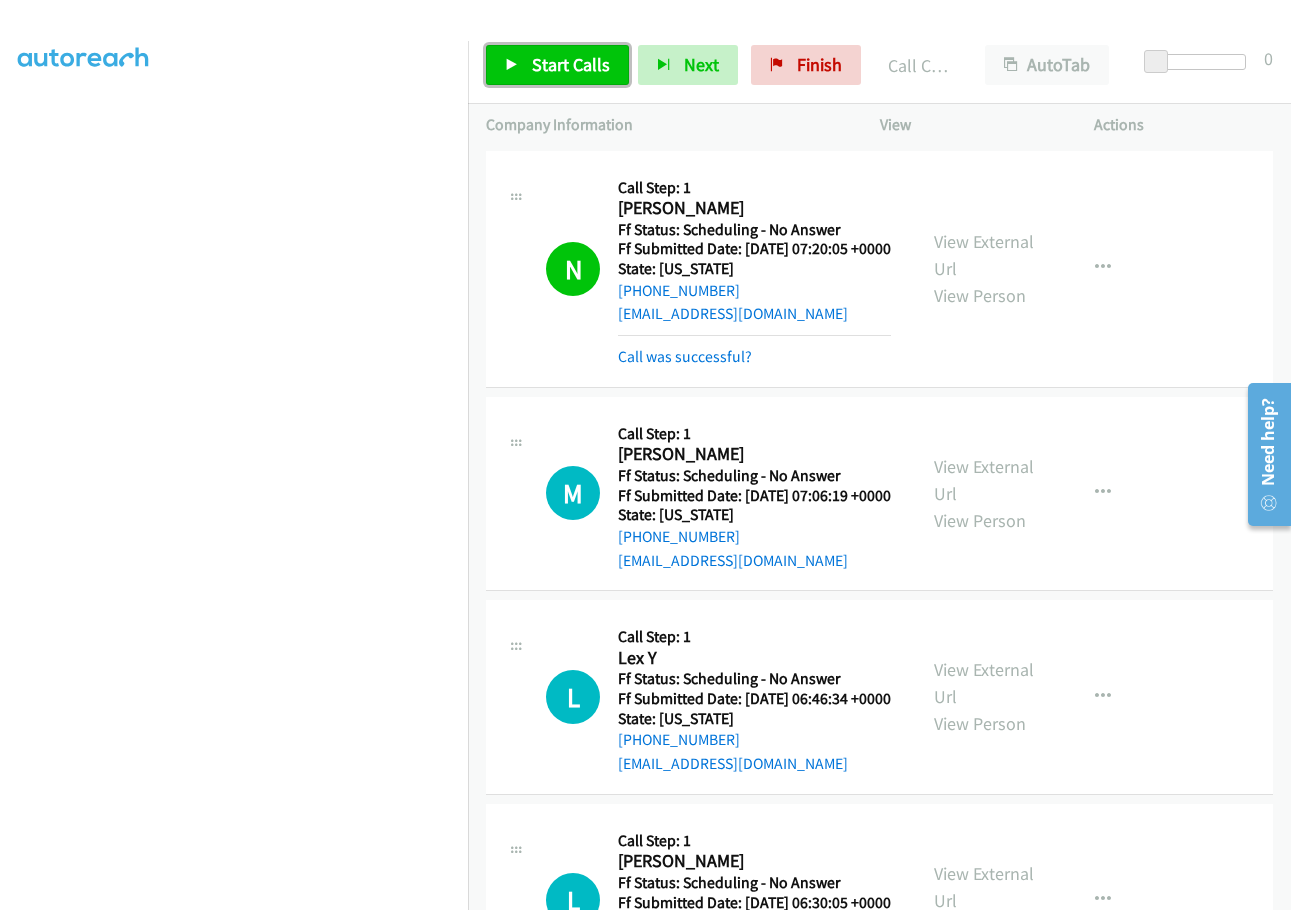 click on "Start Calls" at bounding box center [571, 64] 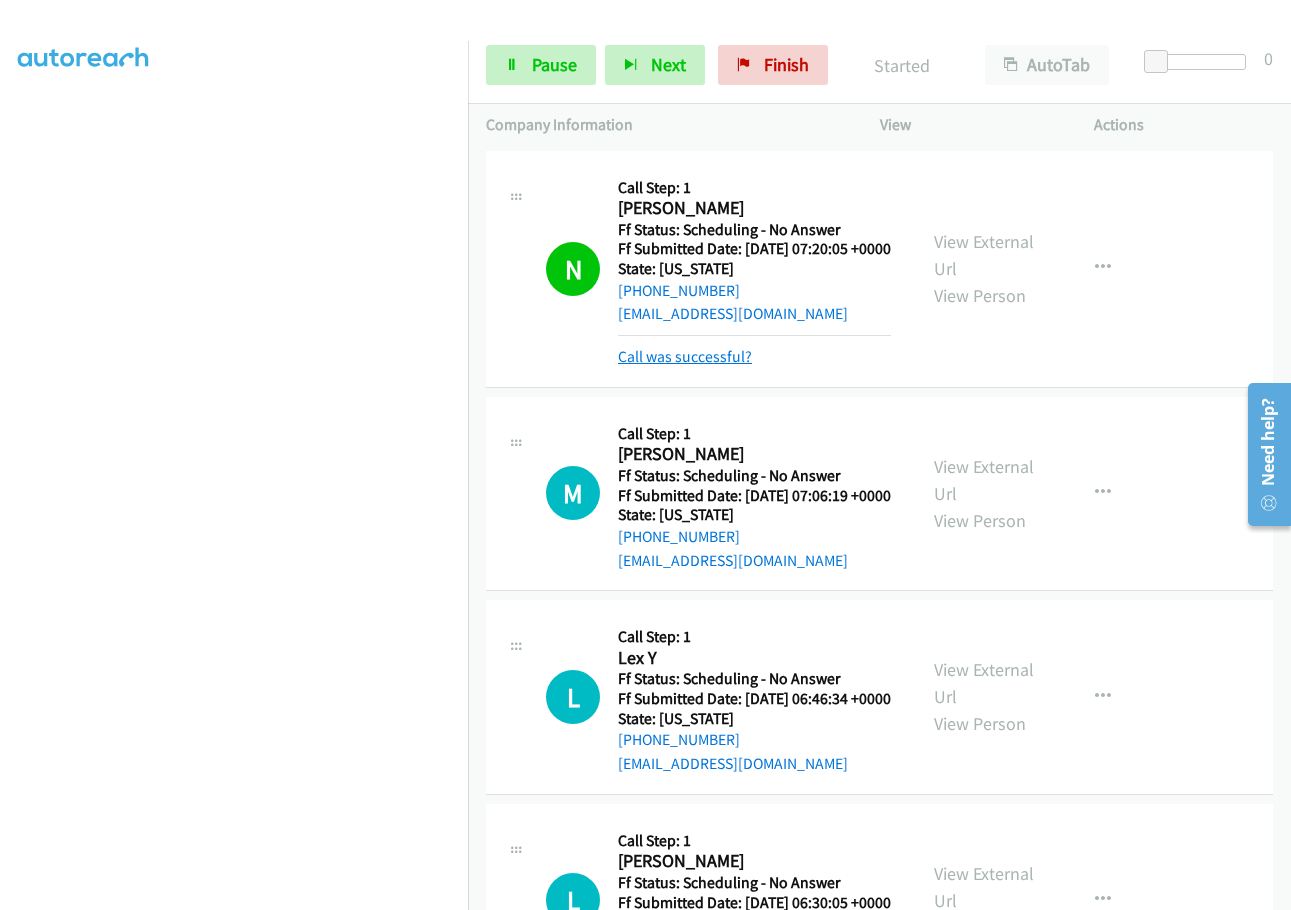 click on "Call was successful?" at bounding box center (685, 356) 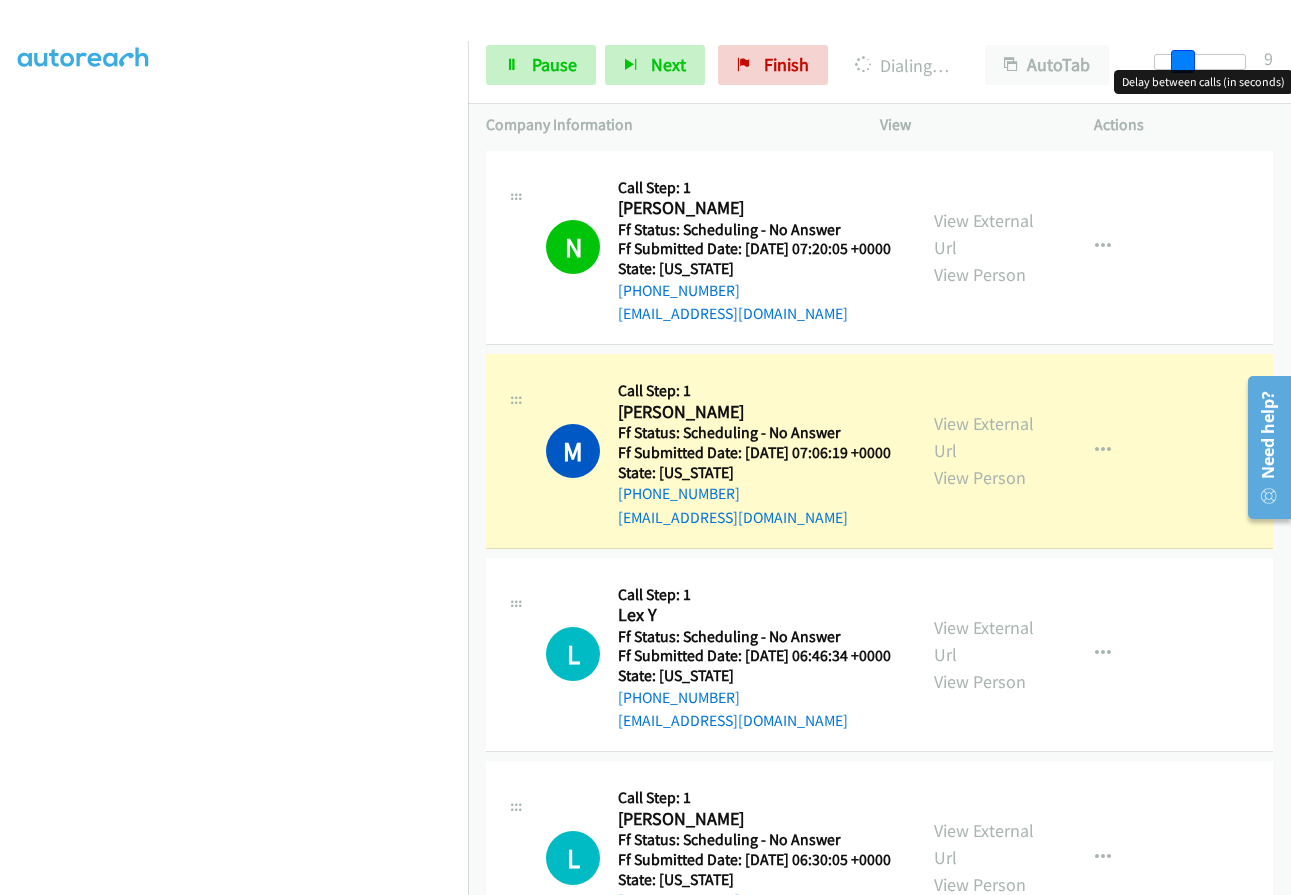 drag, startPoint x: 1156, startPoint y: 60, endPoint x: 1184, endPoint y: 61, distance: 28.01785 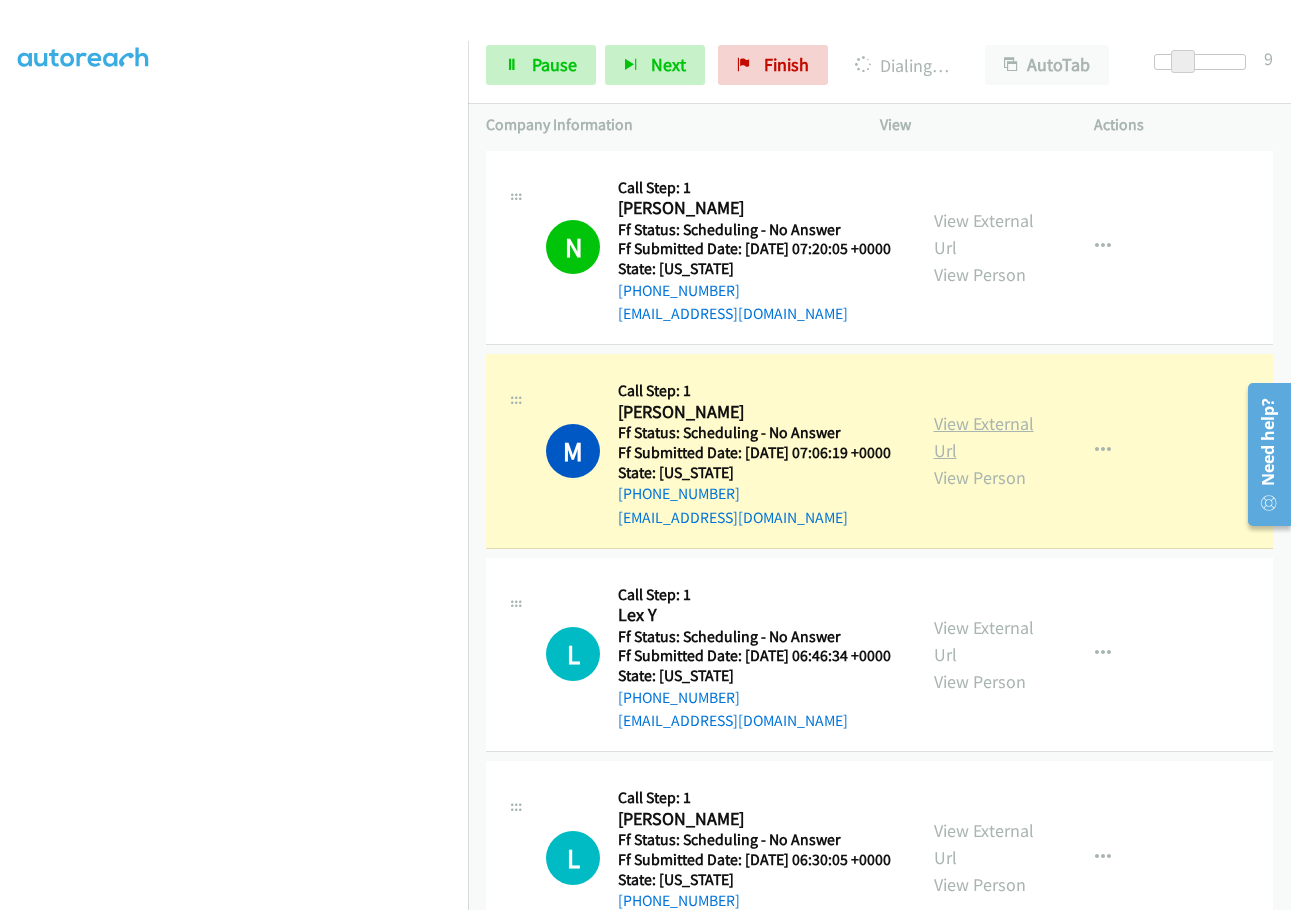 click on "View External Url" at bounding box center [984, 437] 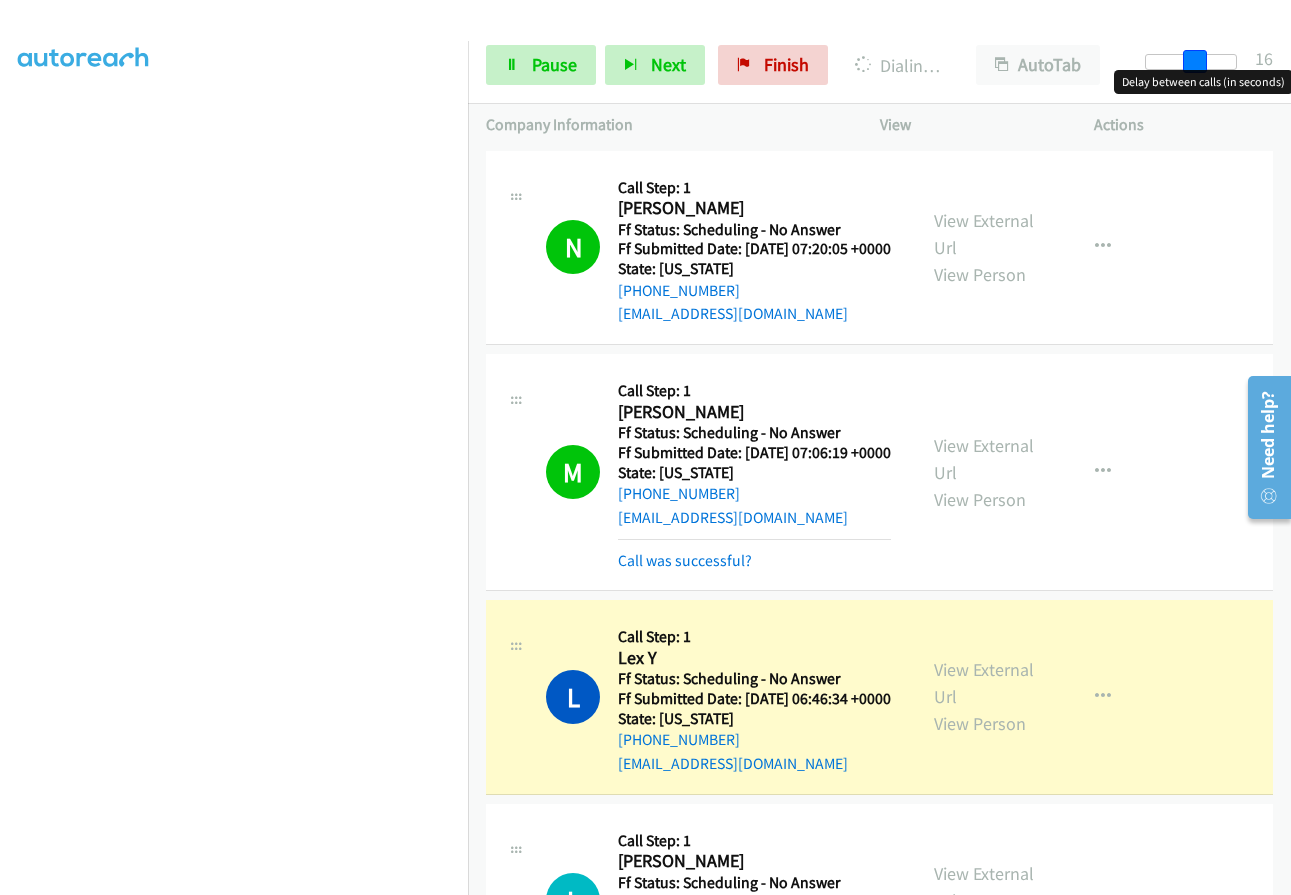drag, startPoint x: 1191, startPoint y: 58, endPoint x: 1212, endPoint y: 59, distance: 21.023796 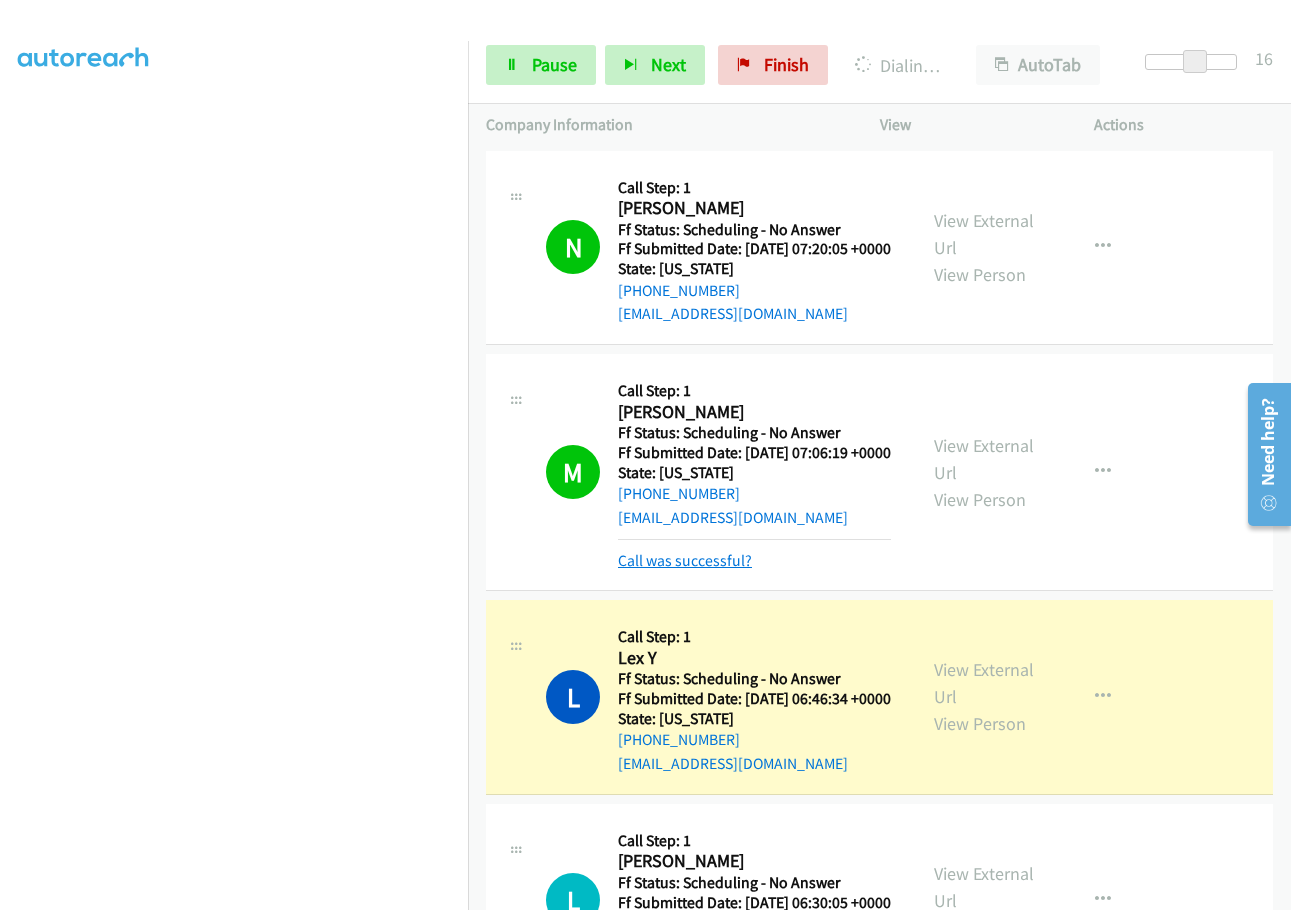 click on "Call was successful?" at bounding box center (685, 560) 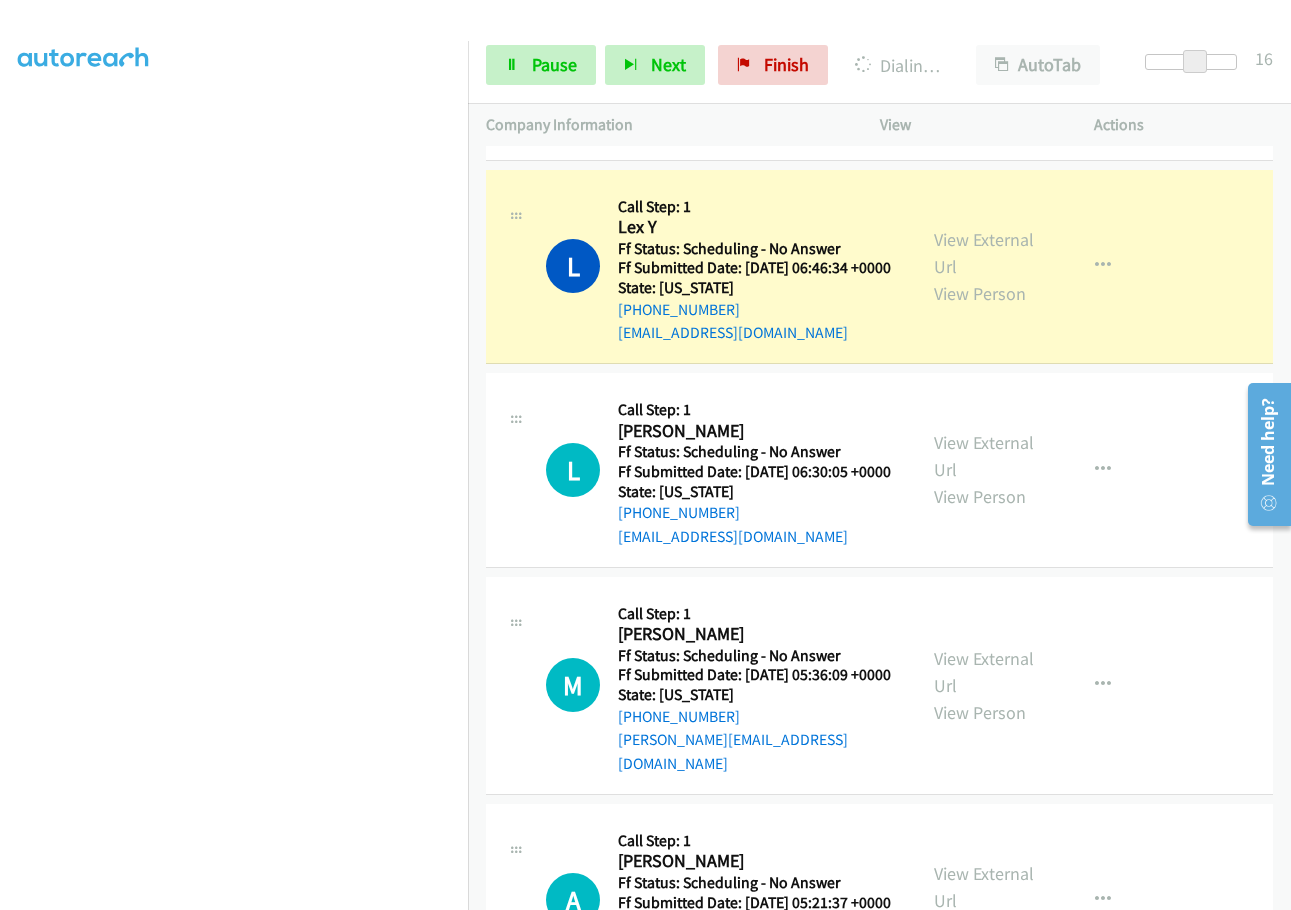 scroll, scrollTop: 400, scrollLeft: 0, axis: vertical 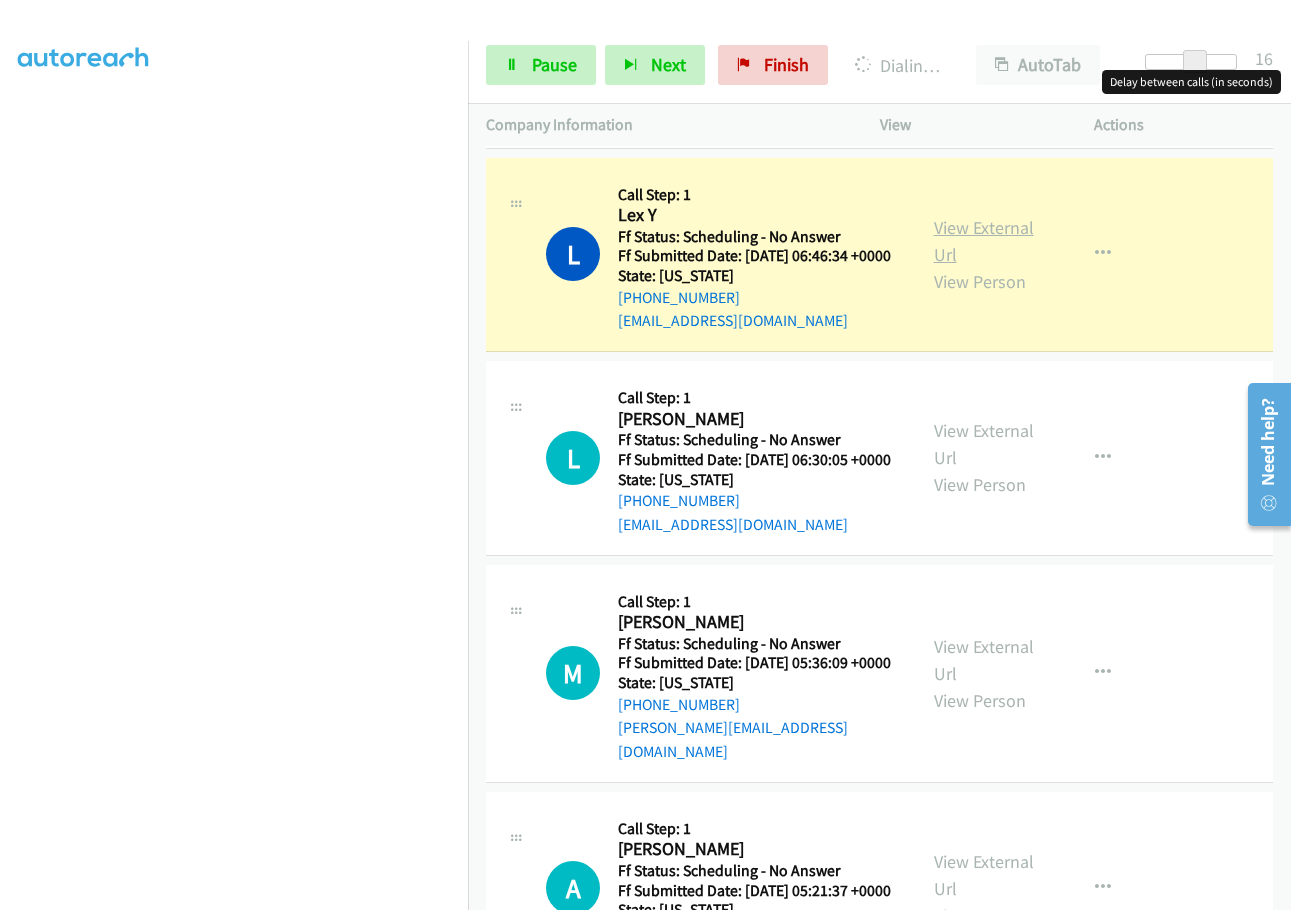 click on "View External Url" at bounding box center [984, 241] 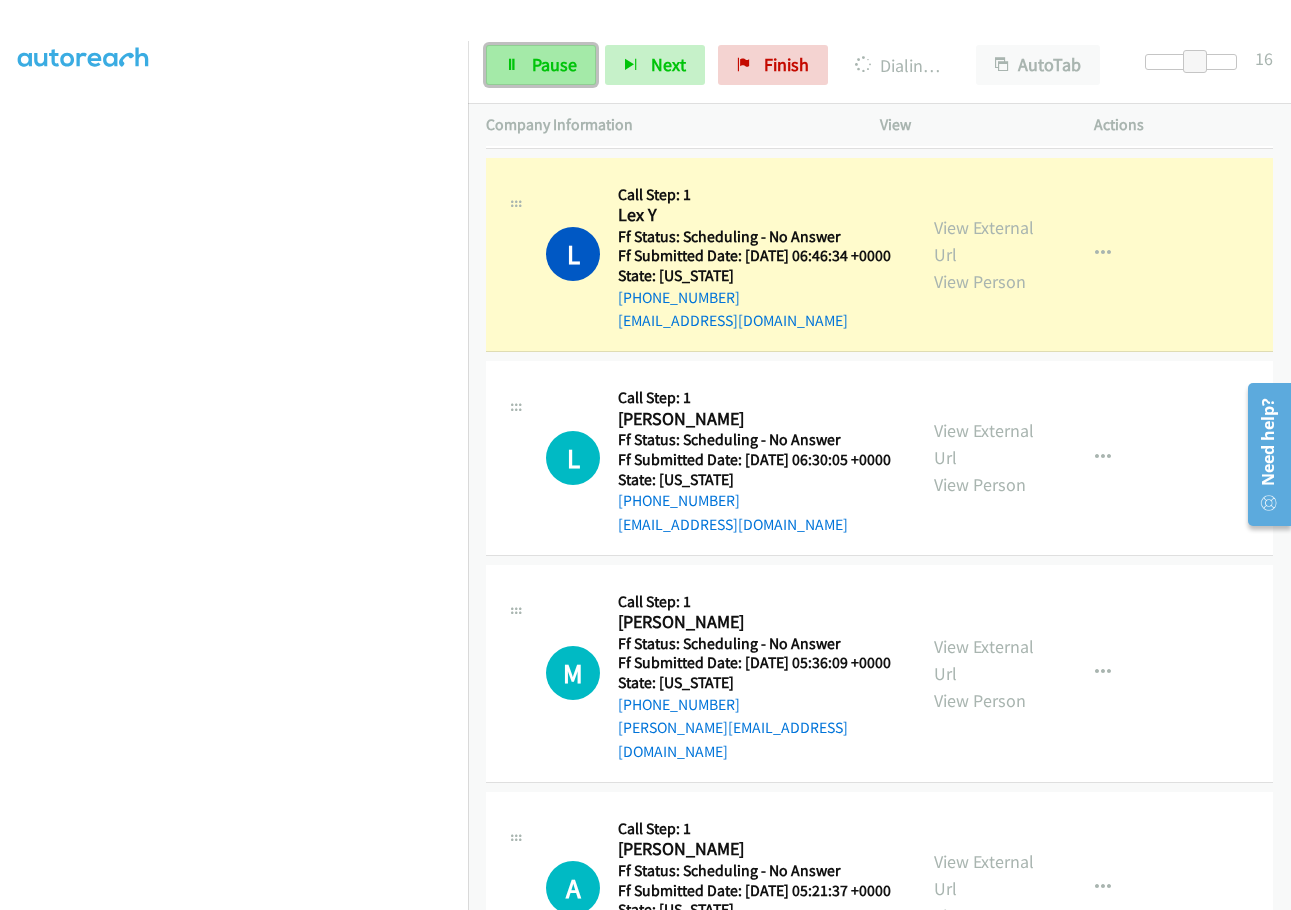 click on "Pause" at bounding box center (541, 65) 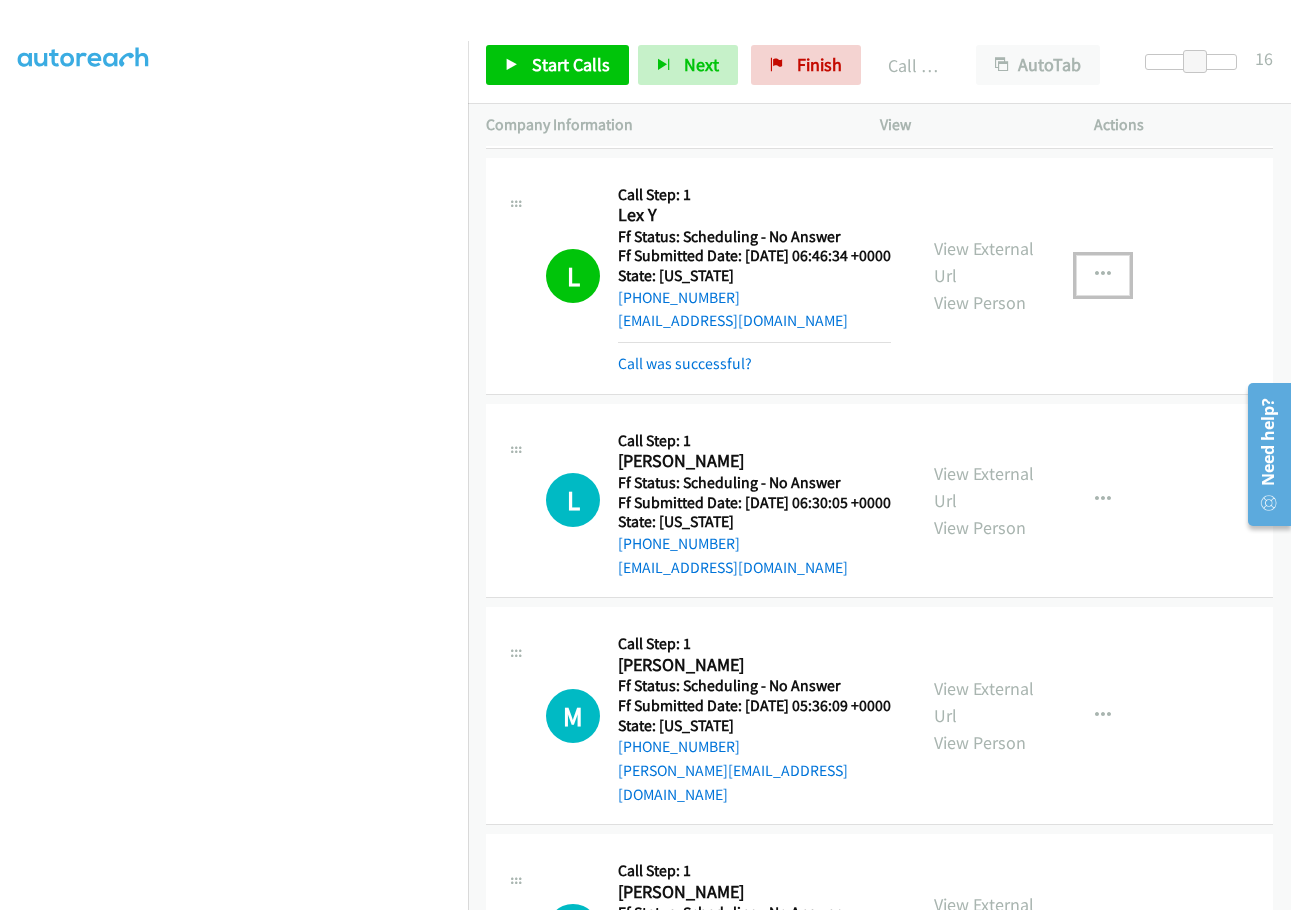 click at bounding box center [1103, 275] 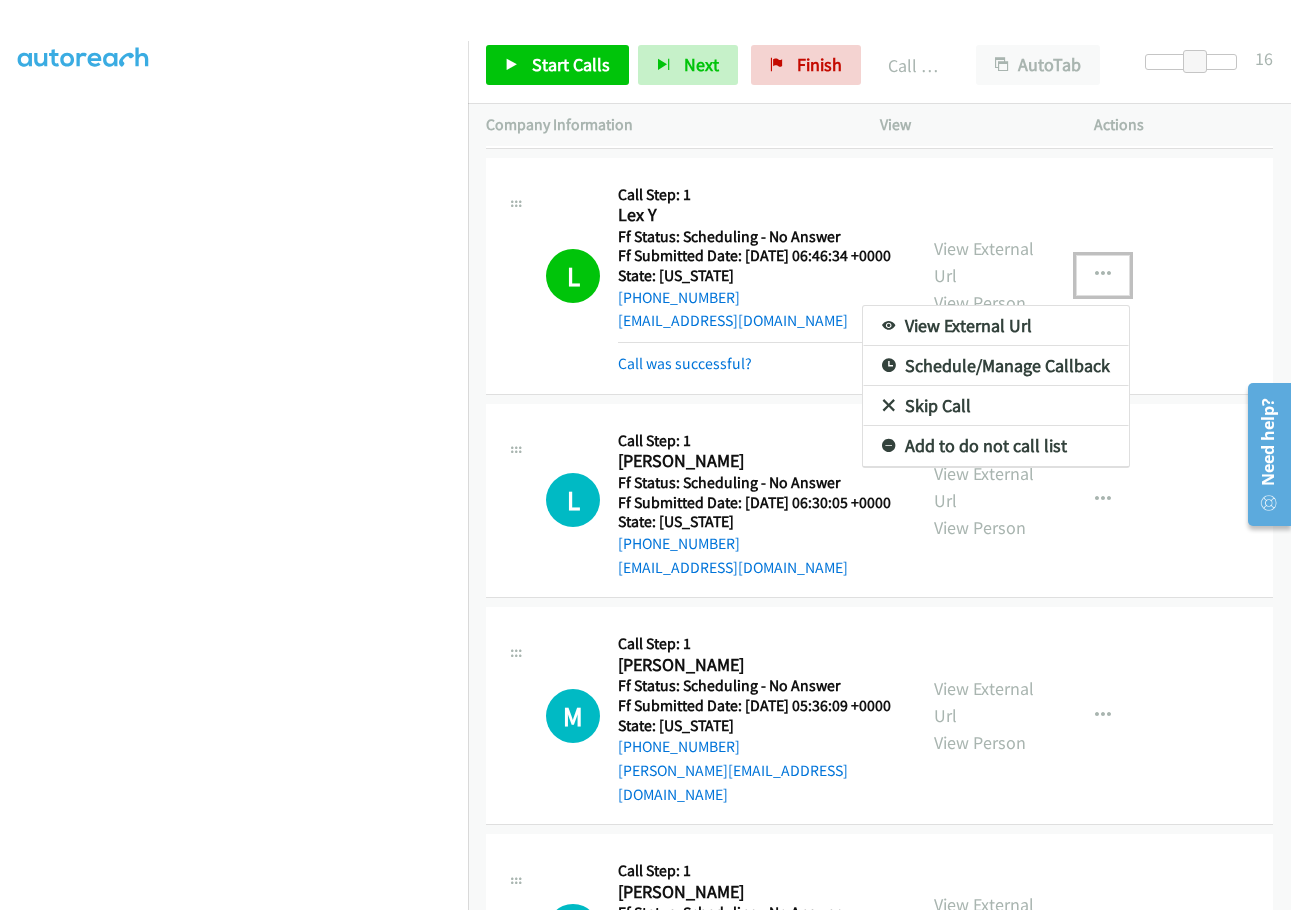click on "Add to do not call list" at bounding box center [996, 446] 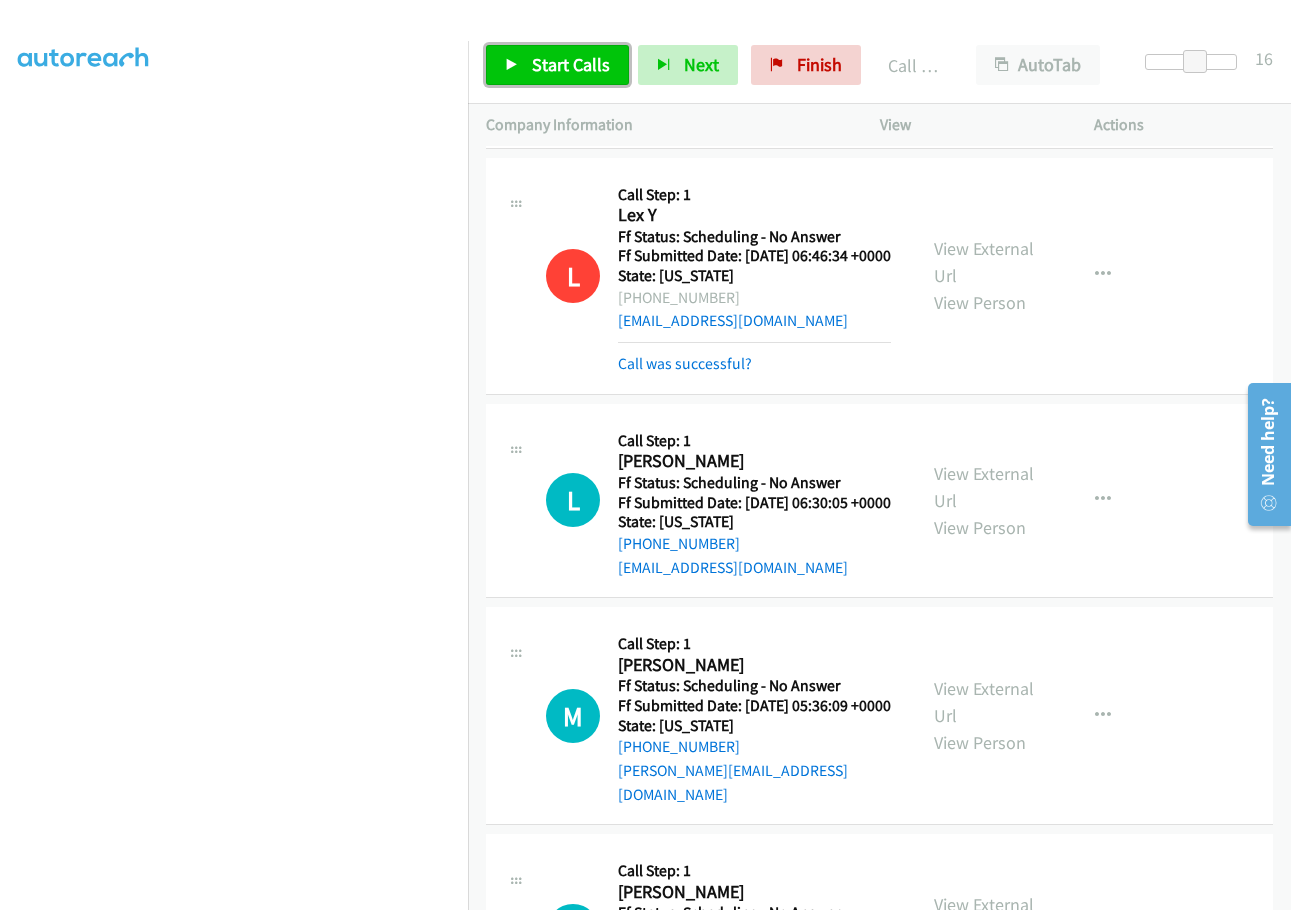 click on "Start Calls" at bounding box center [557, 65] 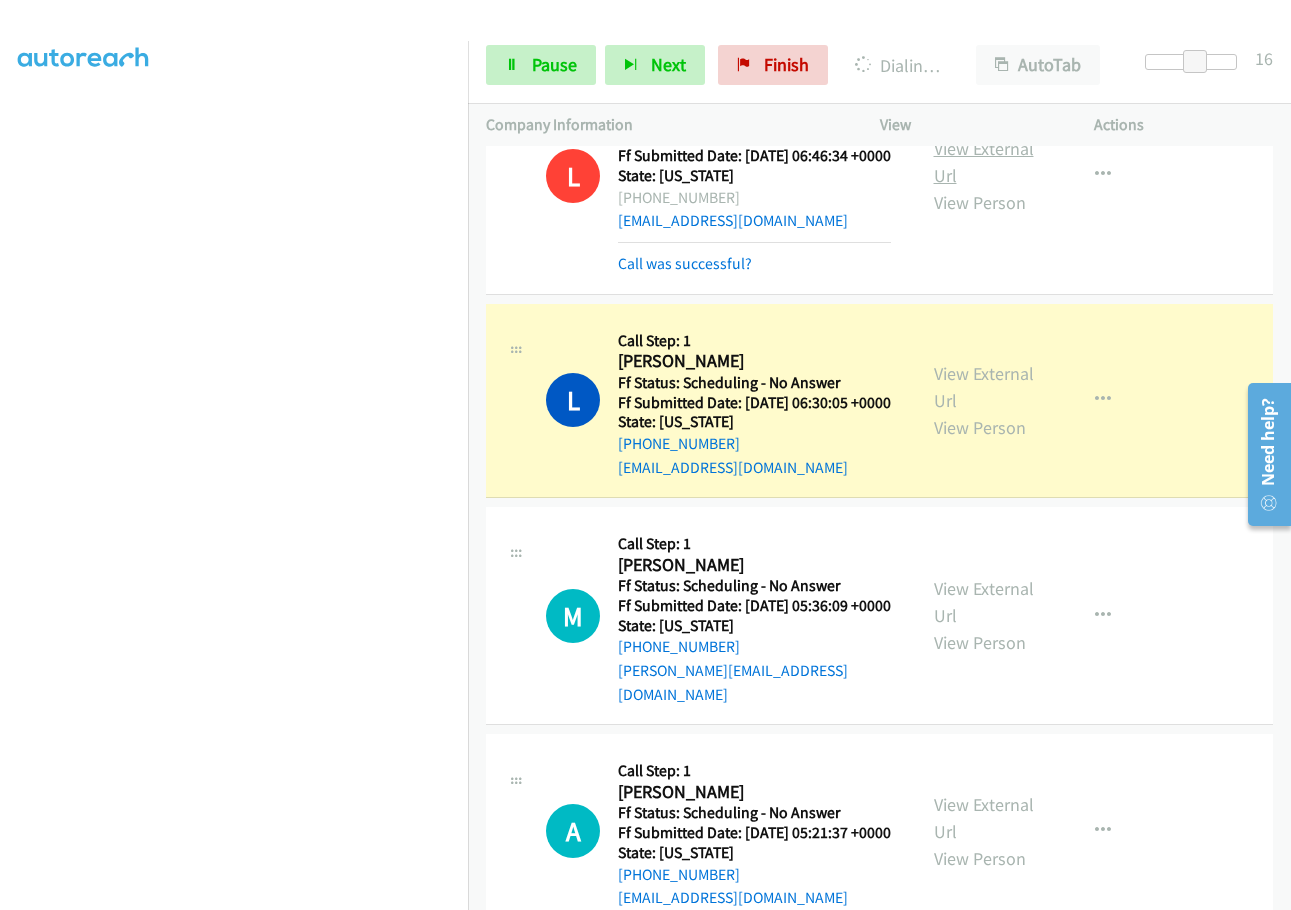 scroll, scrollTop: 600, scrollLeft: 0, axis: vertical 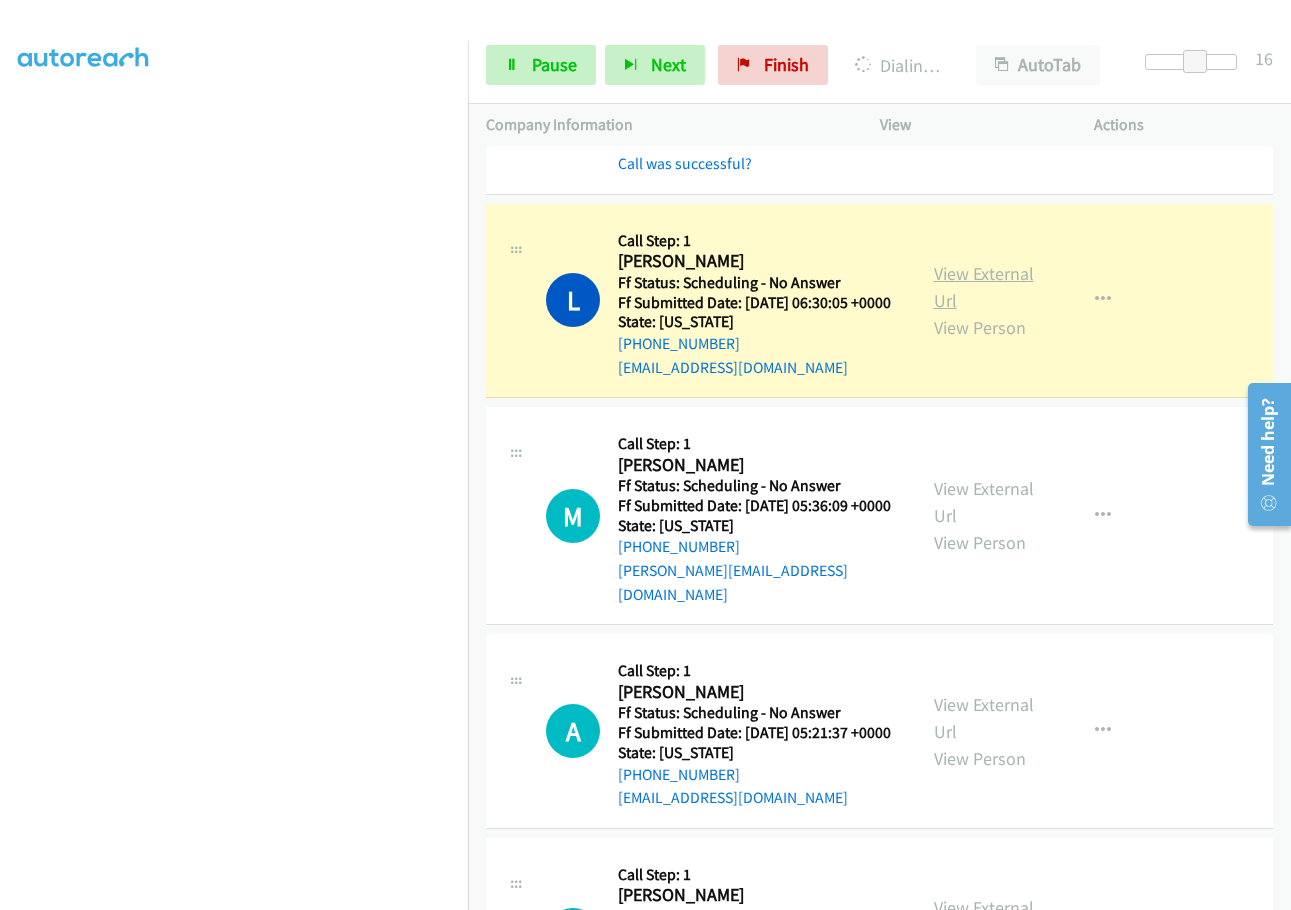 click on "View External Url" at bounding box center [984, 287] 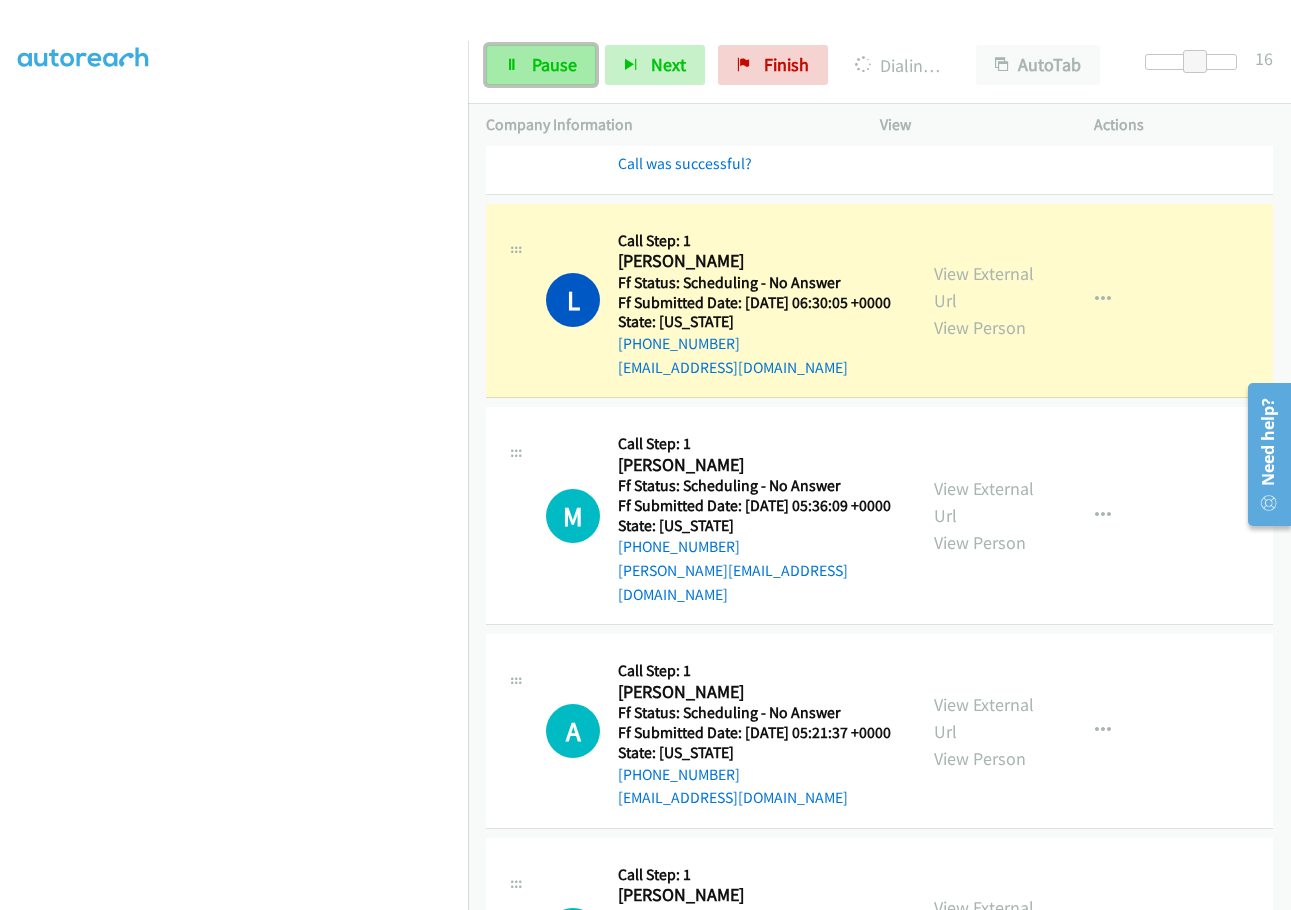 click on "Pause" at bounding box center (554, 64) 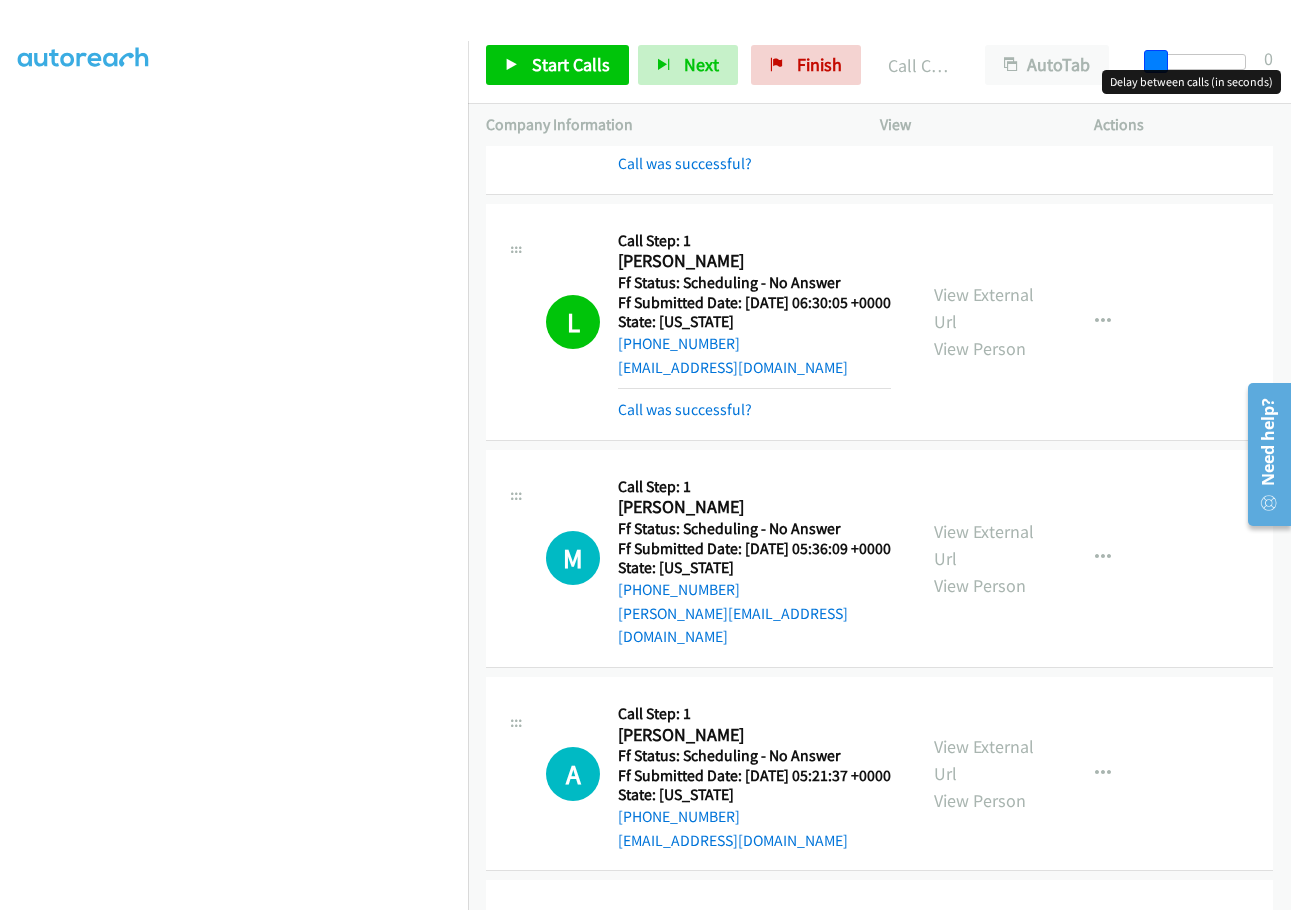 drag, startPoint x: 1195, startPoint y: 58, endPoint x: 1137, endPoint y: 54, distance: 58.137768 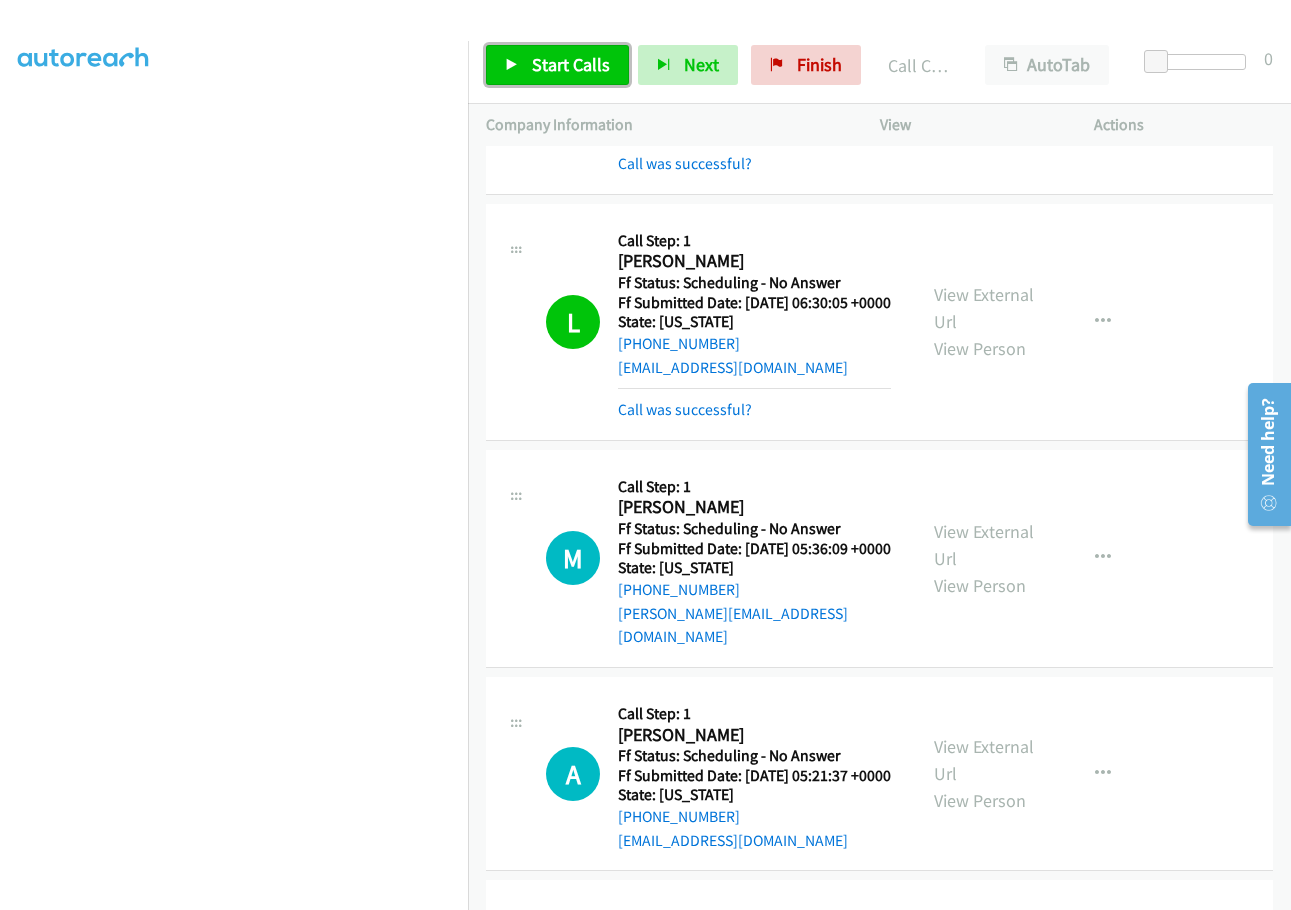click on "Start Calls" at bounding box center [571, 64] 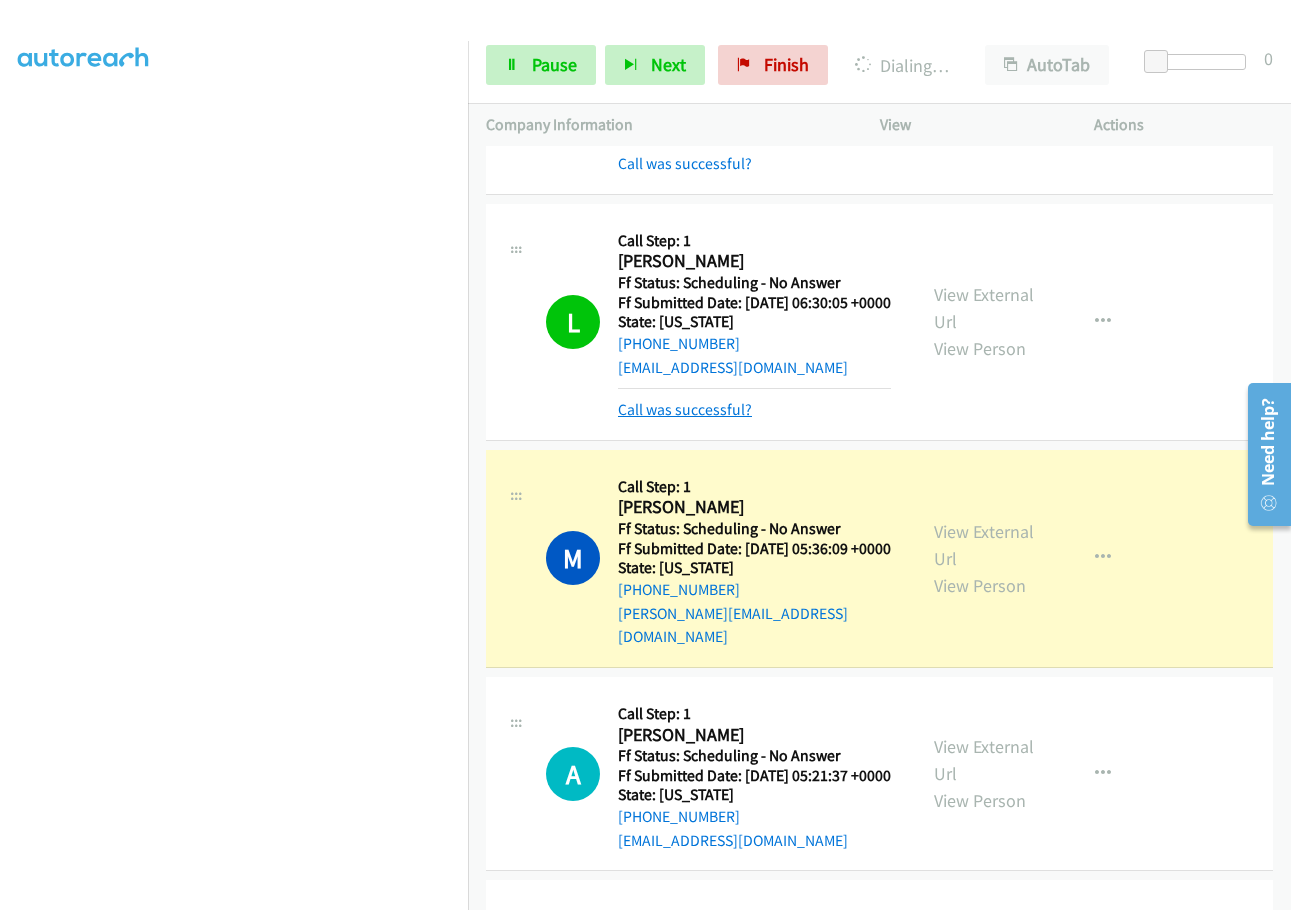 click on "Call was successful?" at bounding box center (685, 409) 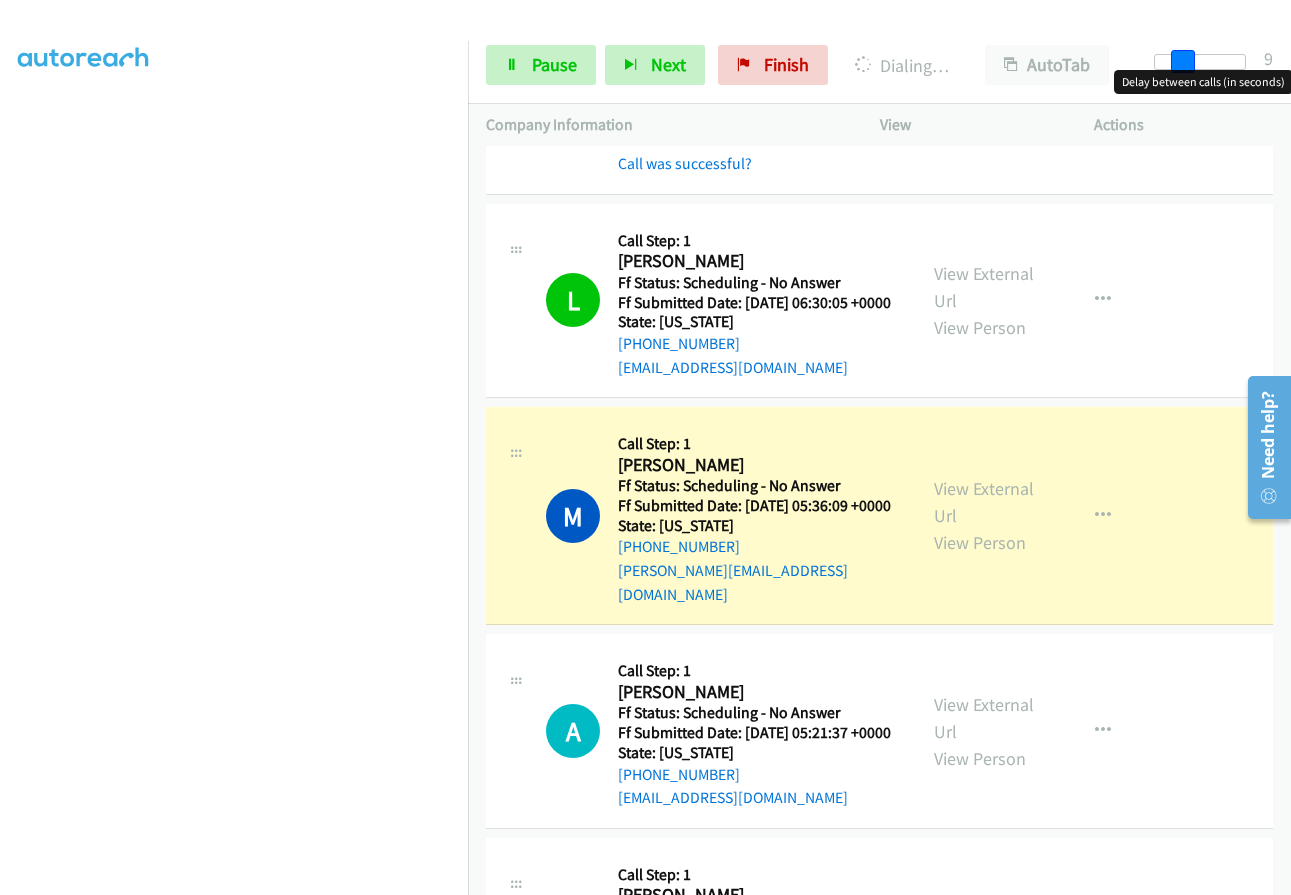 drag, startPoint x: 1166, startPoint y: 57, endPoint x: 1182, endPoint y: 57, distance: 16 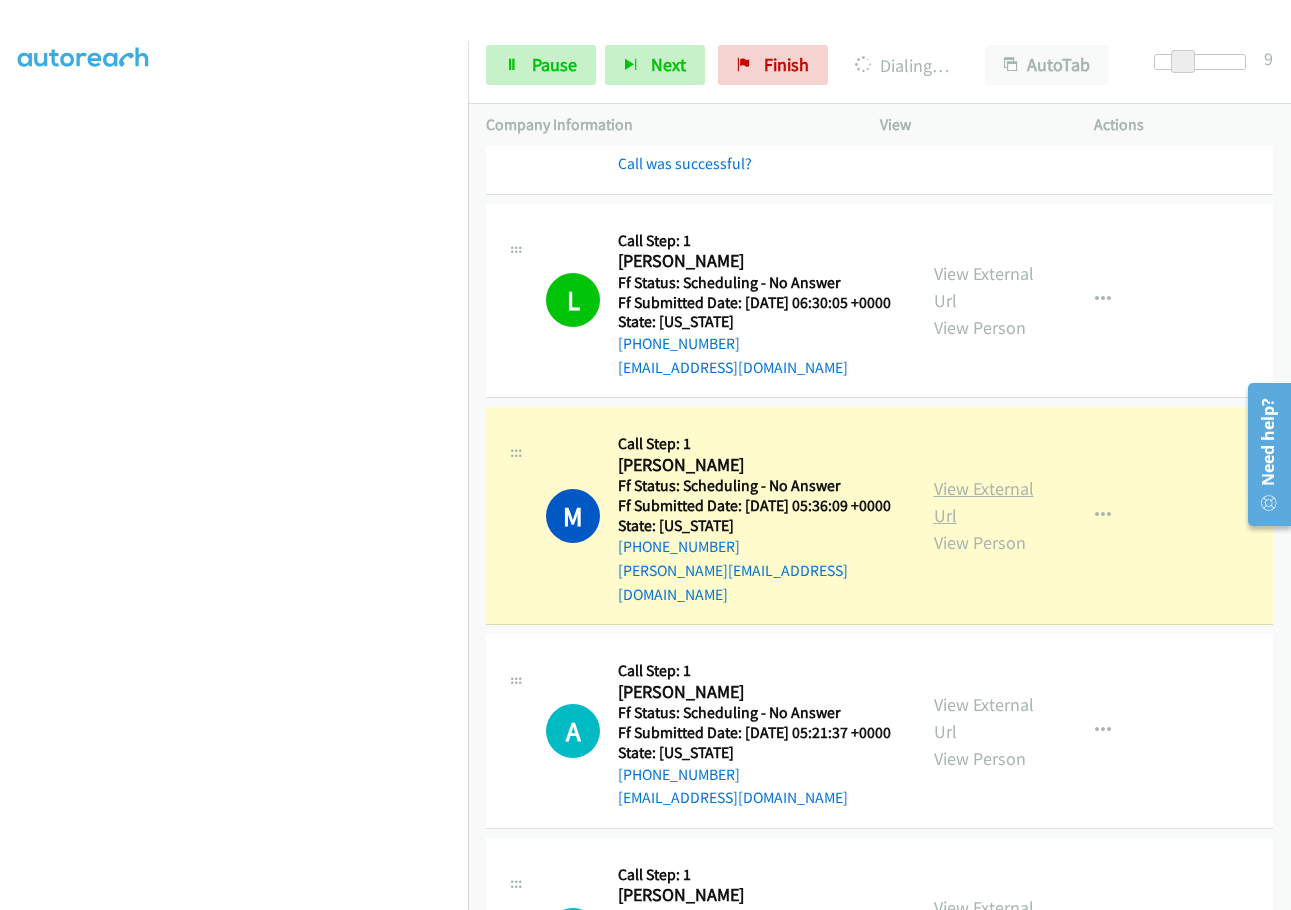 click on "View External Url" at bounding box center [984, 502] 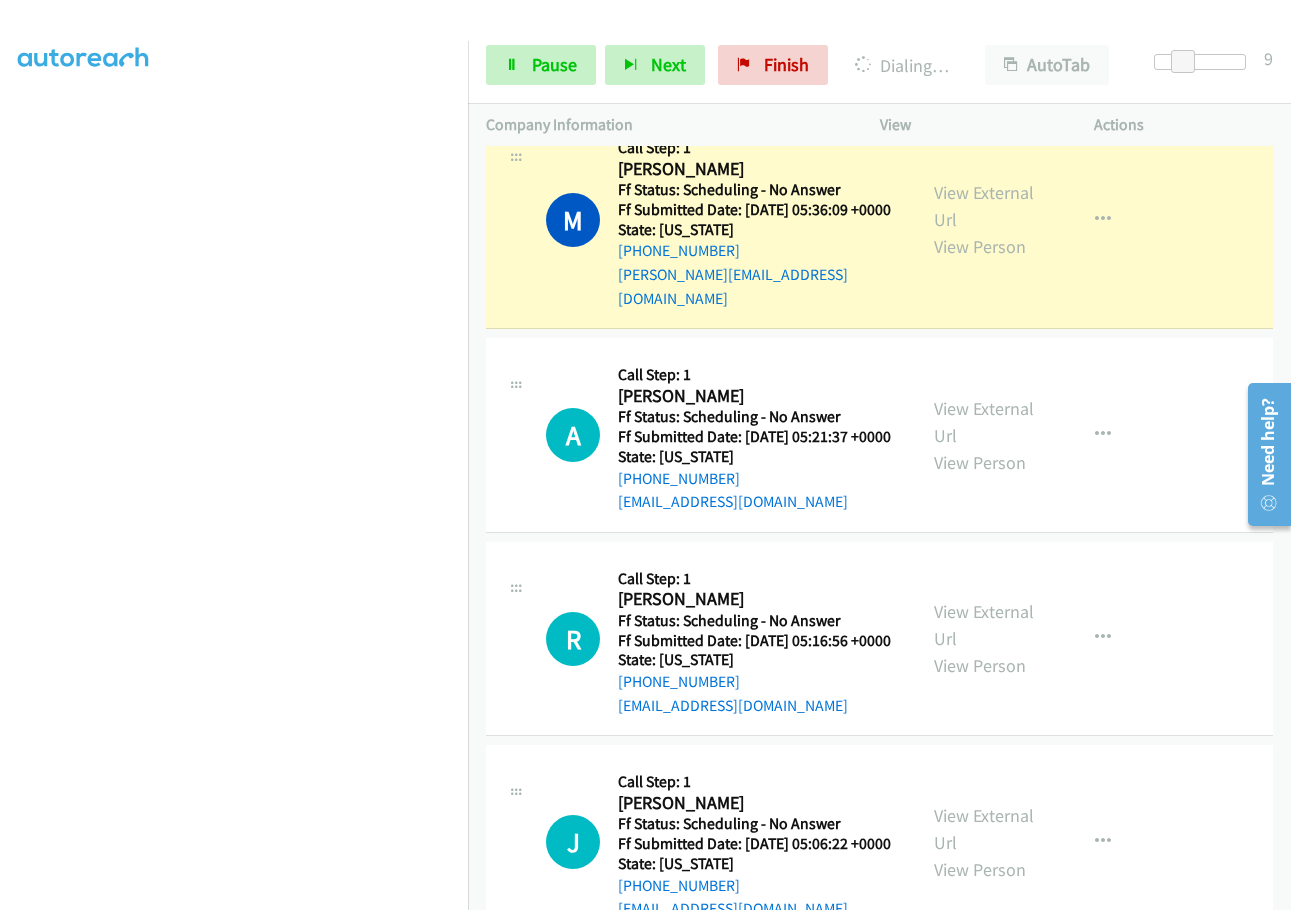scroll, scrollTop: 900, scrollLeft: 0, axis: vertical 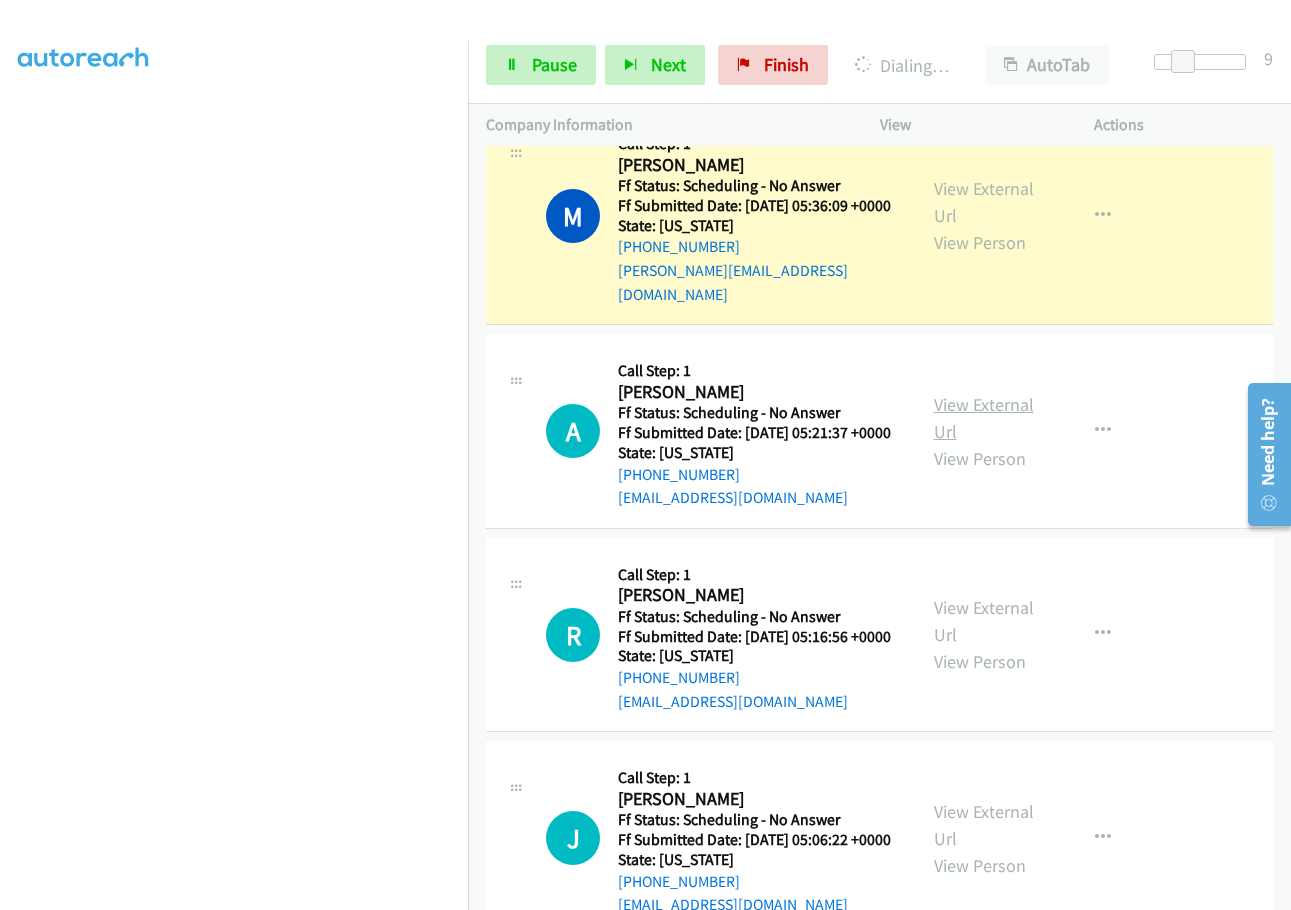 click on "View External Url" at bounding box center [984, 418] 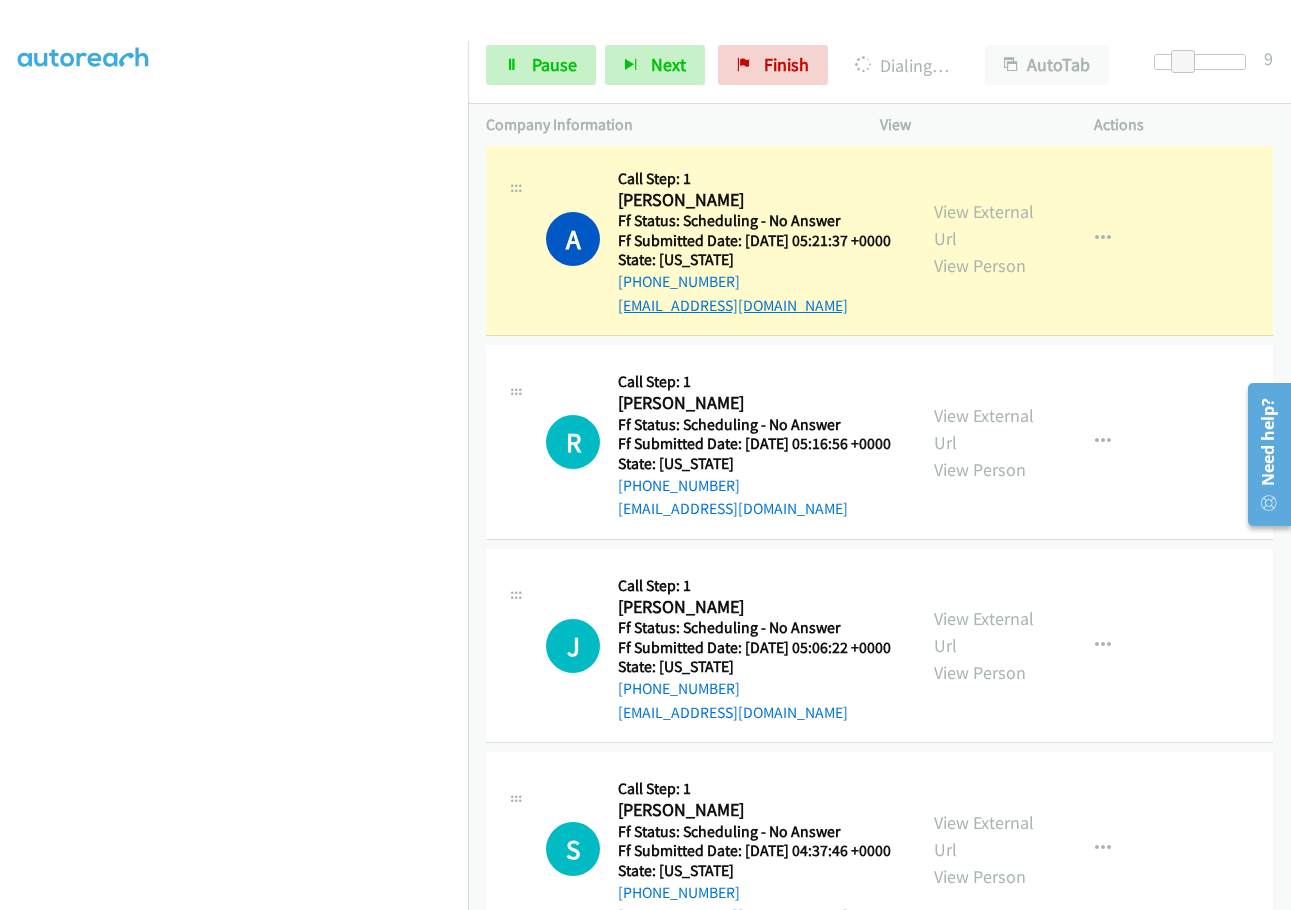 scroll, scrollTop: 1100, scrollLeft: 0, axis: vertical 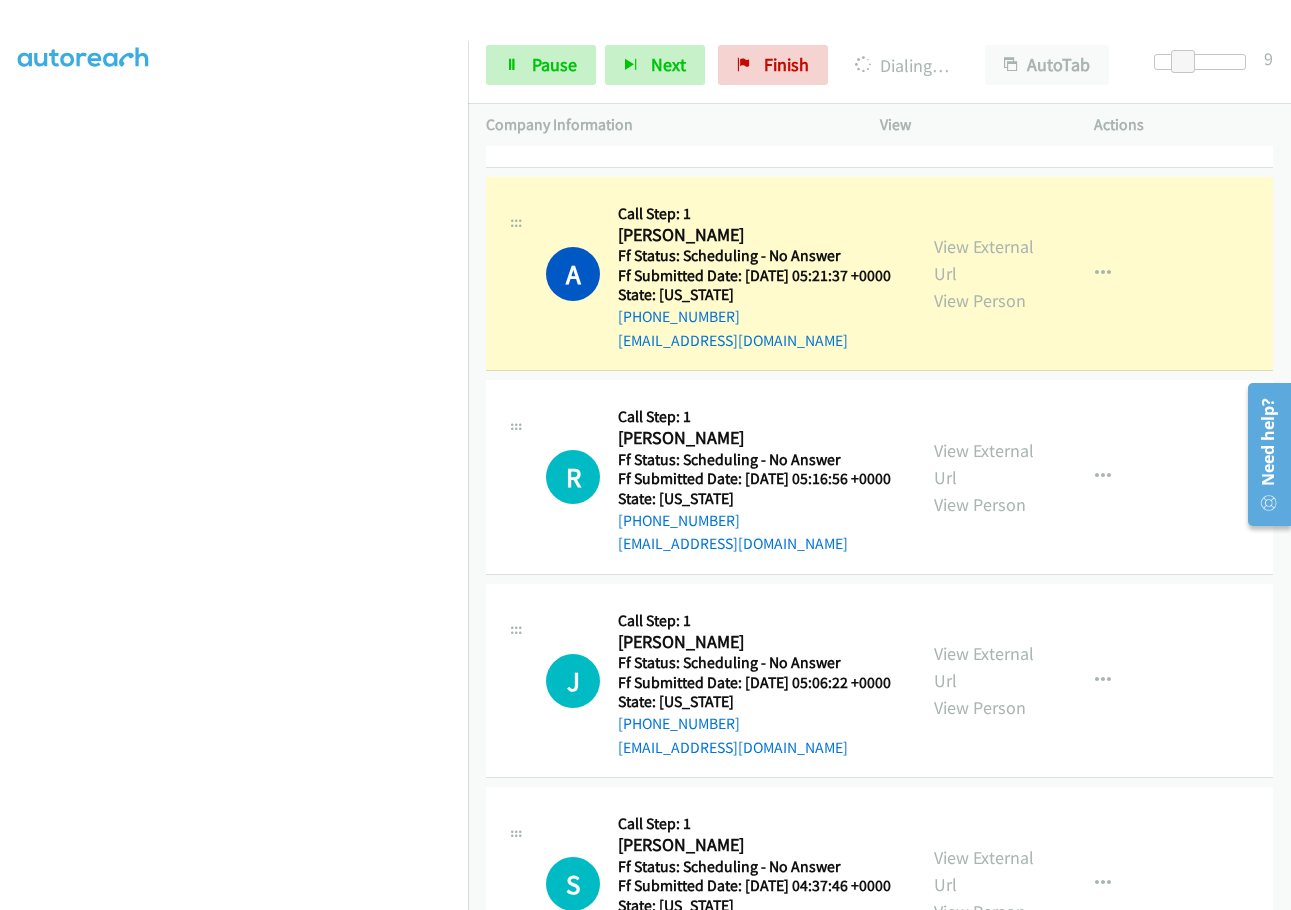 click on "Call was successful?" at bounding box center (685, 136) 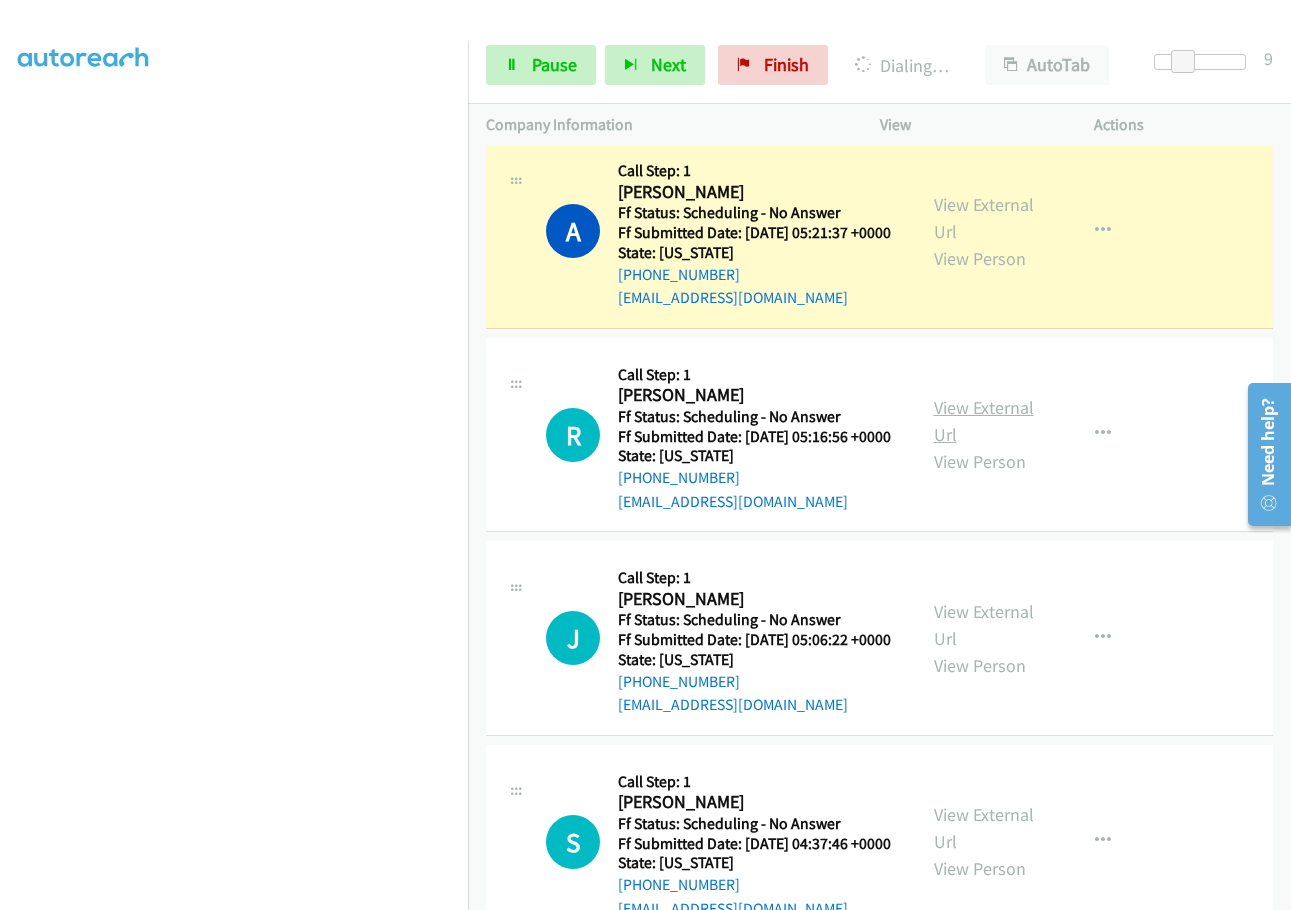 click on "View External Url" at bounding box center (984, 421) 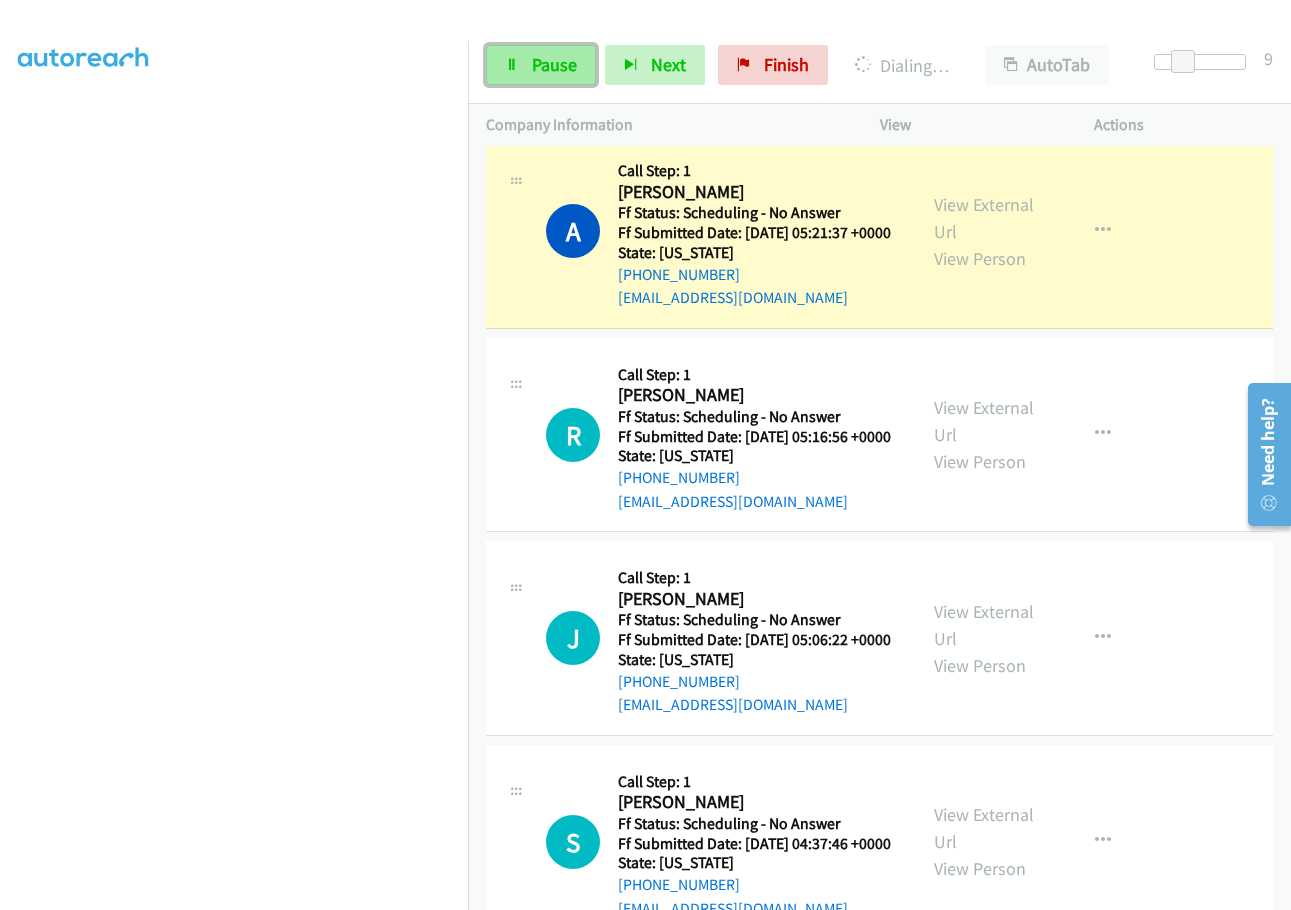 click on "Pause" at bounding box center [554, 64] 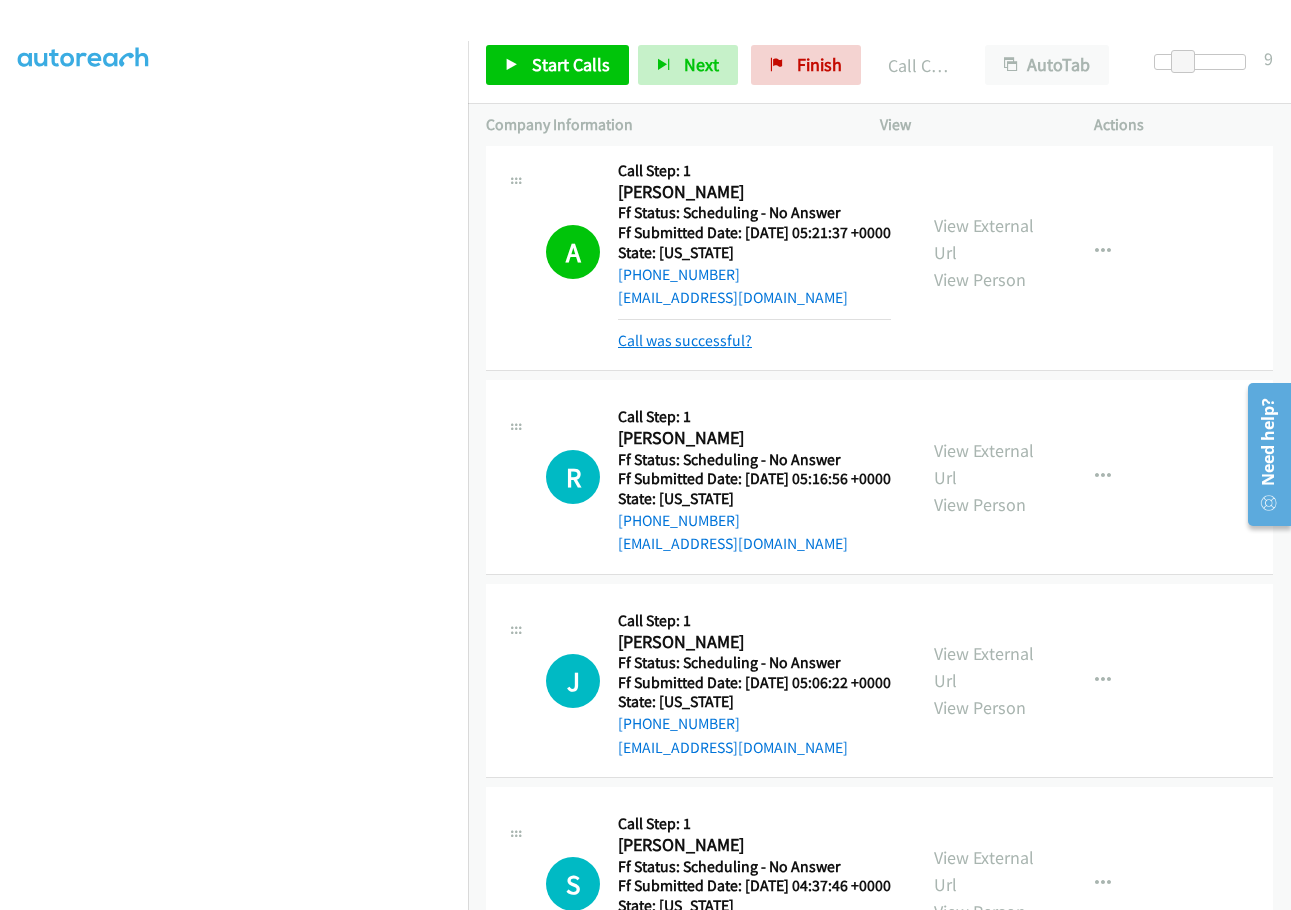 click on "Call was successful?" at bounding box center [685, 340] 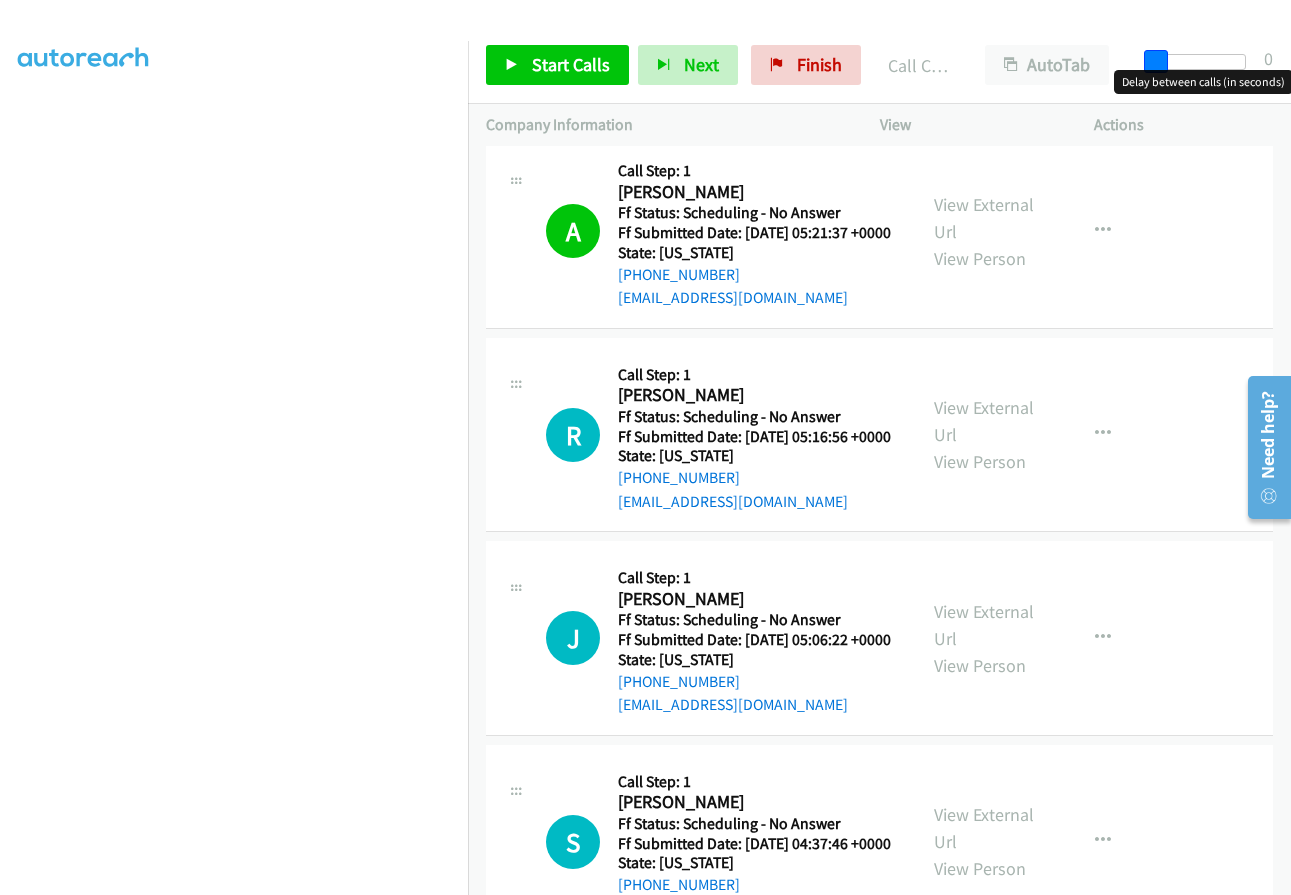 drag, startPoint x: 1174, startPoint y: 65, endPoint x: 1145, endPoint y: 56, distance: 30.364452 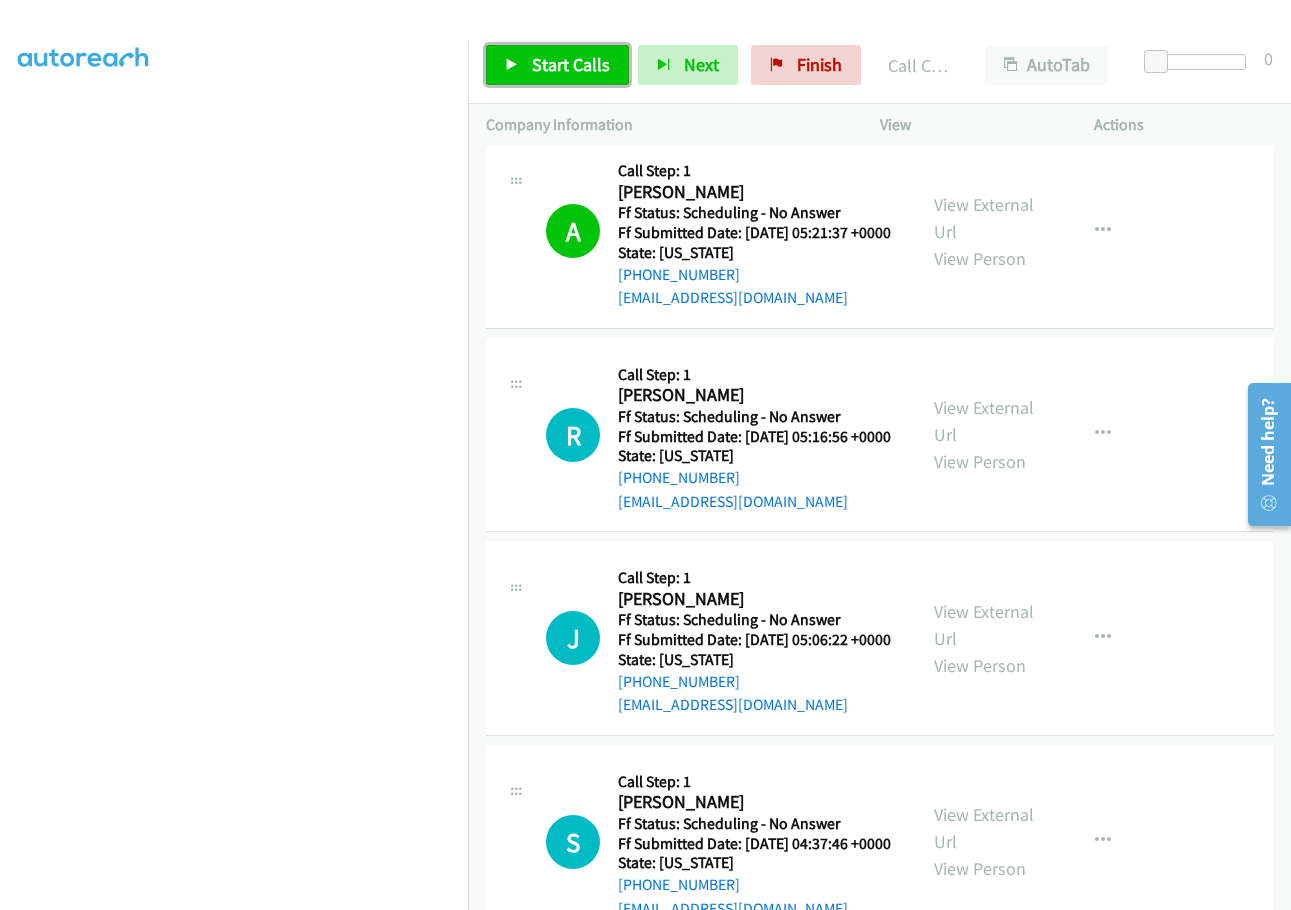 click on "Start Calls" at bounding box center (571, 64) 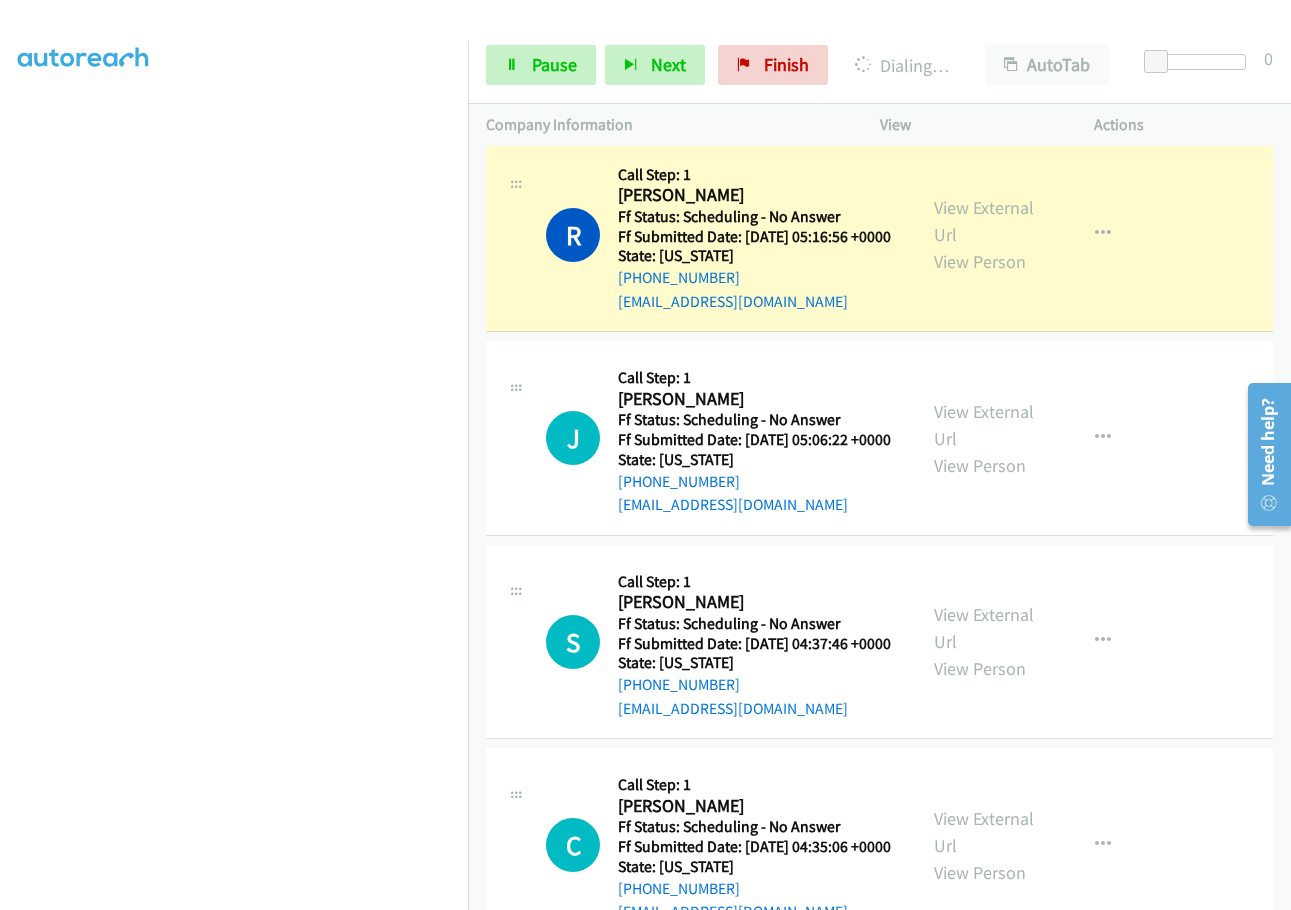 scroll, scrollTop: 1400, scrollLeft: 0, axis: vertical 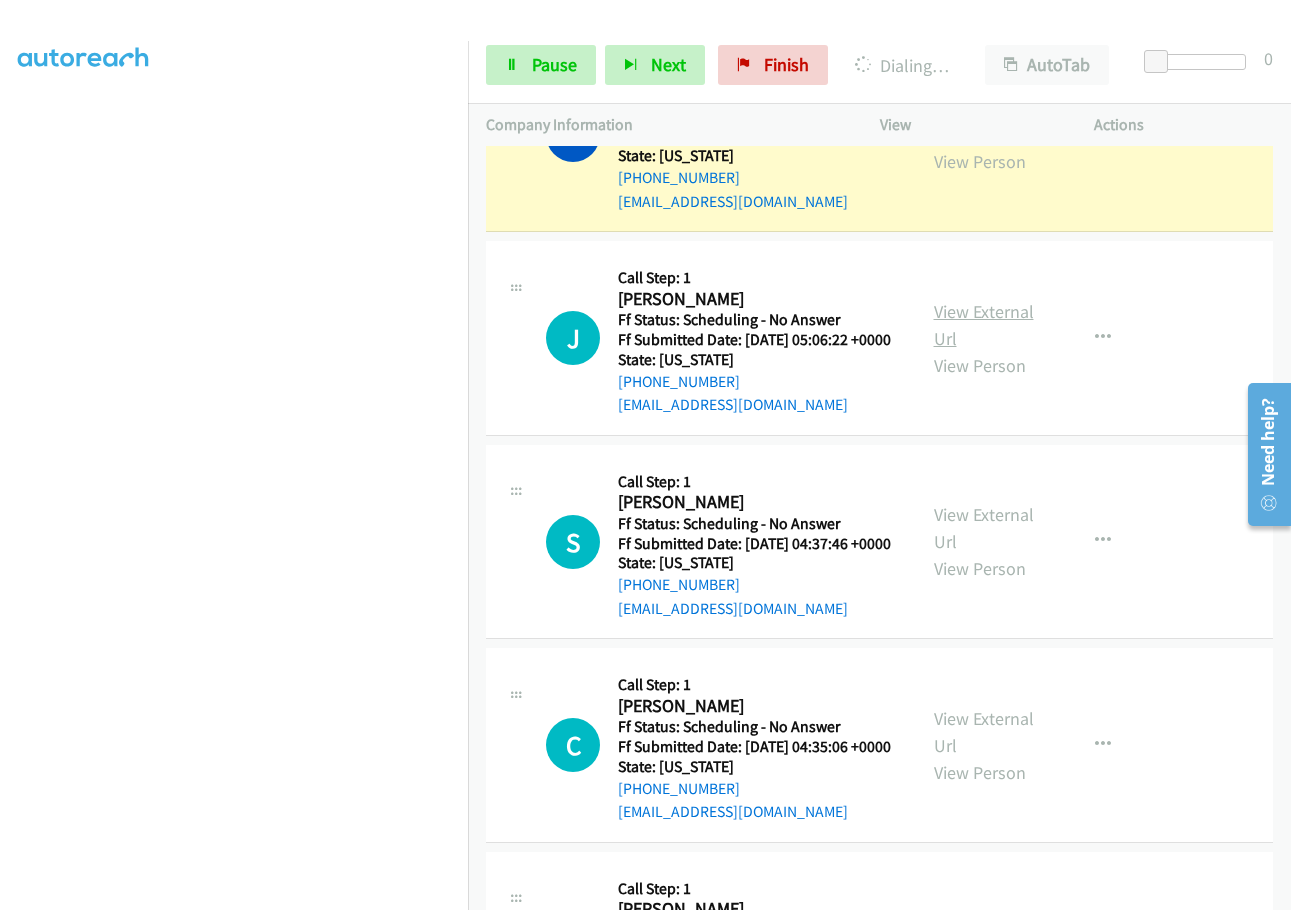 click on "View External Url" at bounding box center (984, 325) 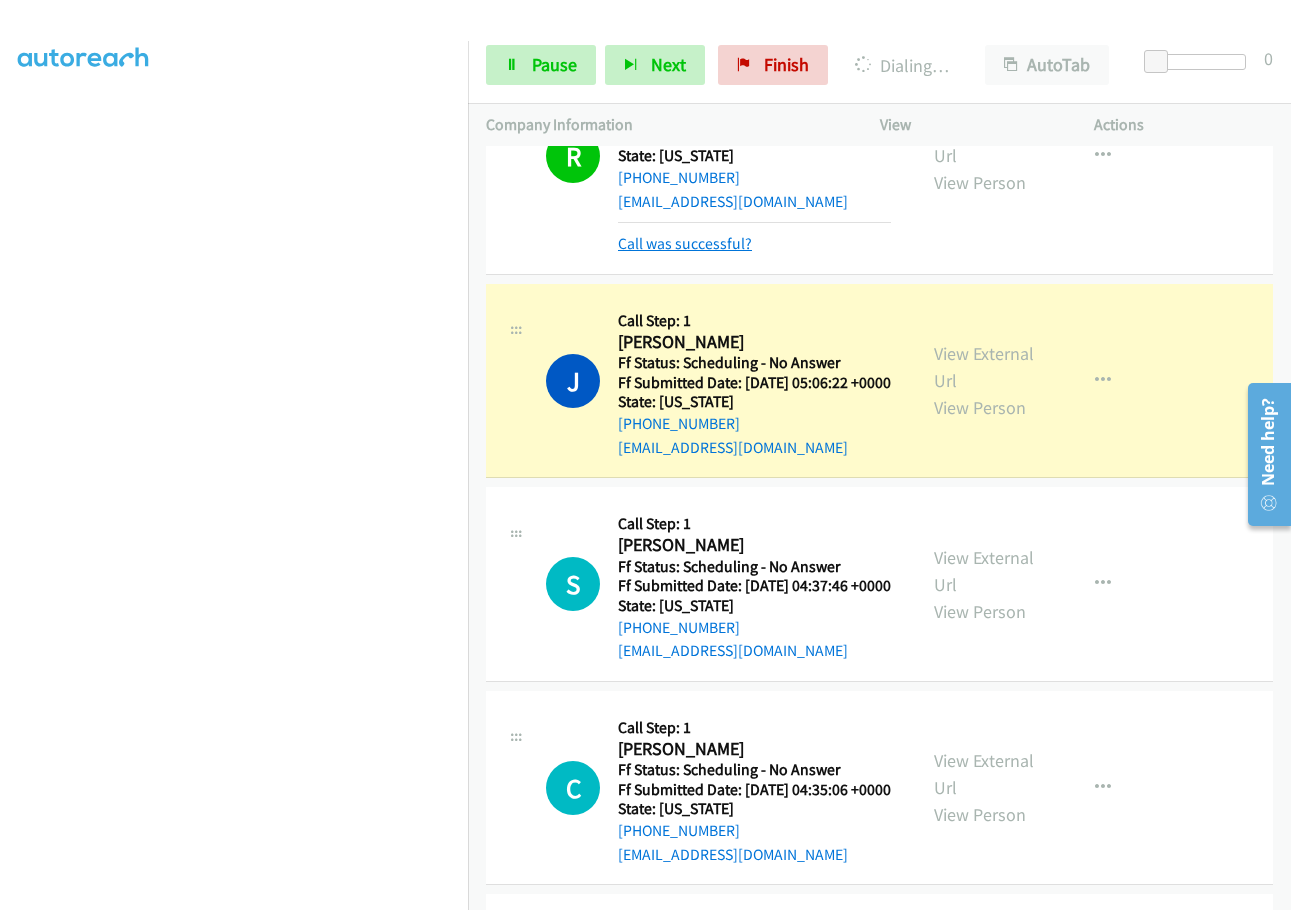 click on "Call was successful?" at bounding box center (685, 243) 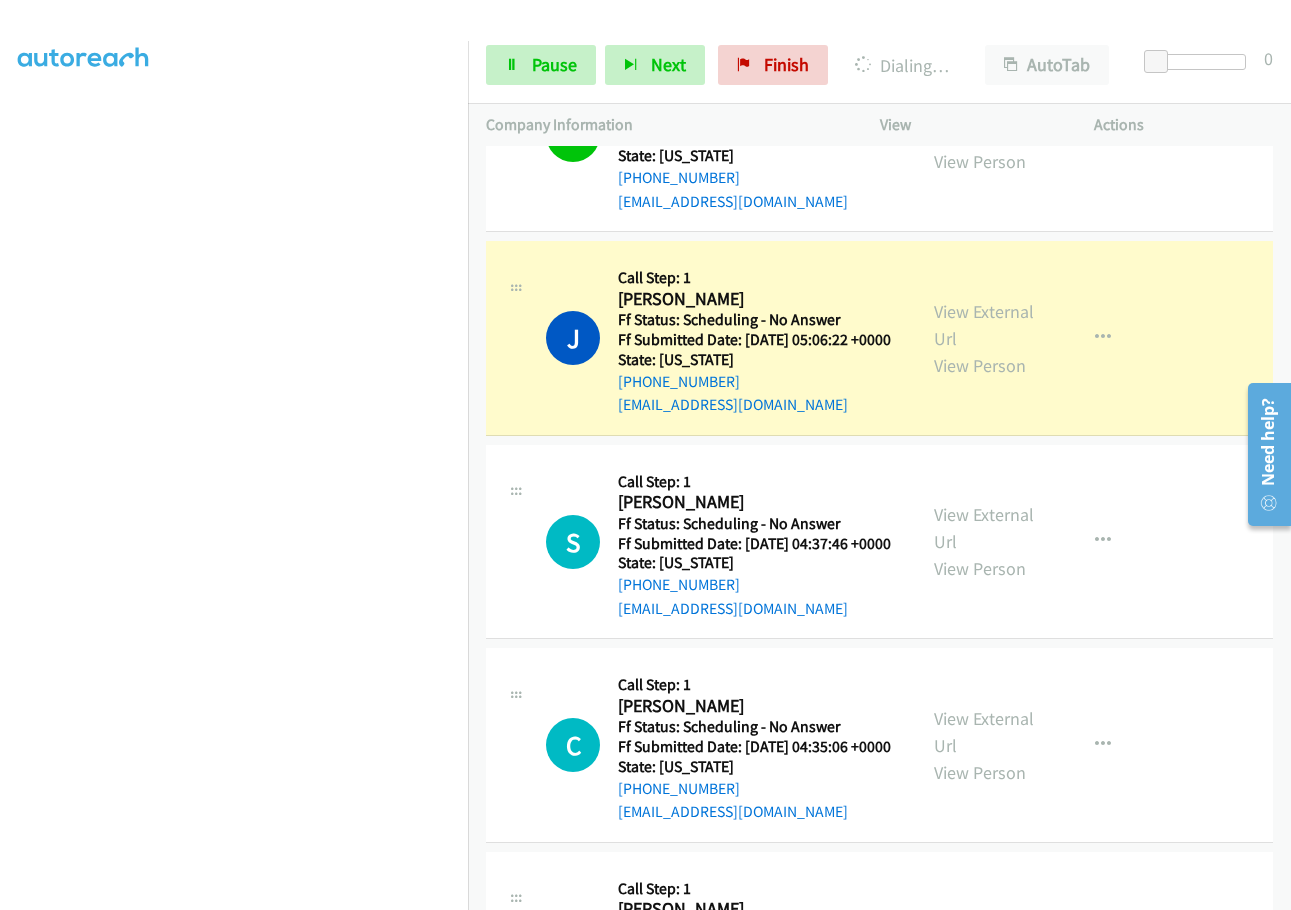 scroll, scrollTop: 1600, scrollLeft: 0, axis: vertical 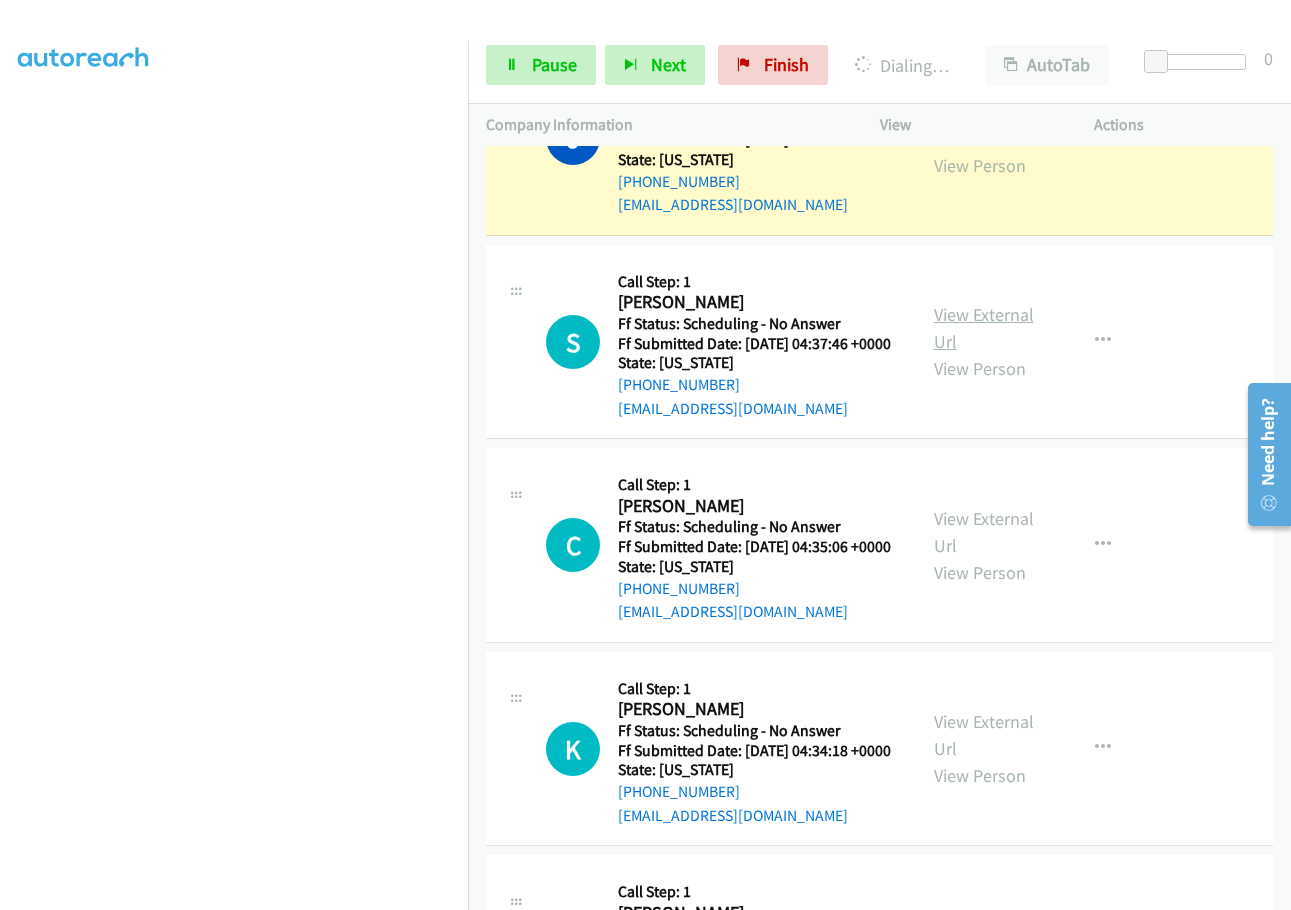 click on "View External Url" at bounding box center [984, 328] 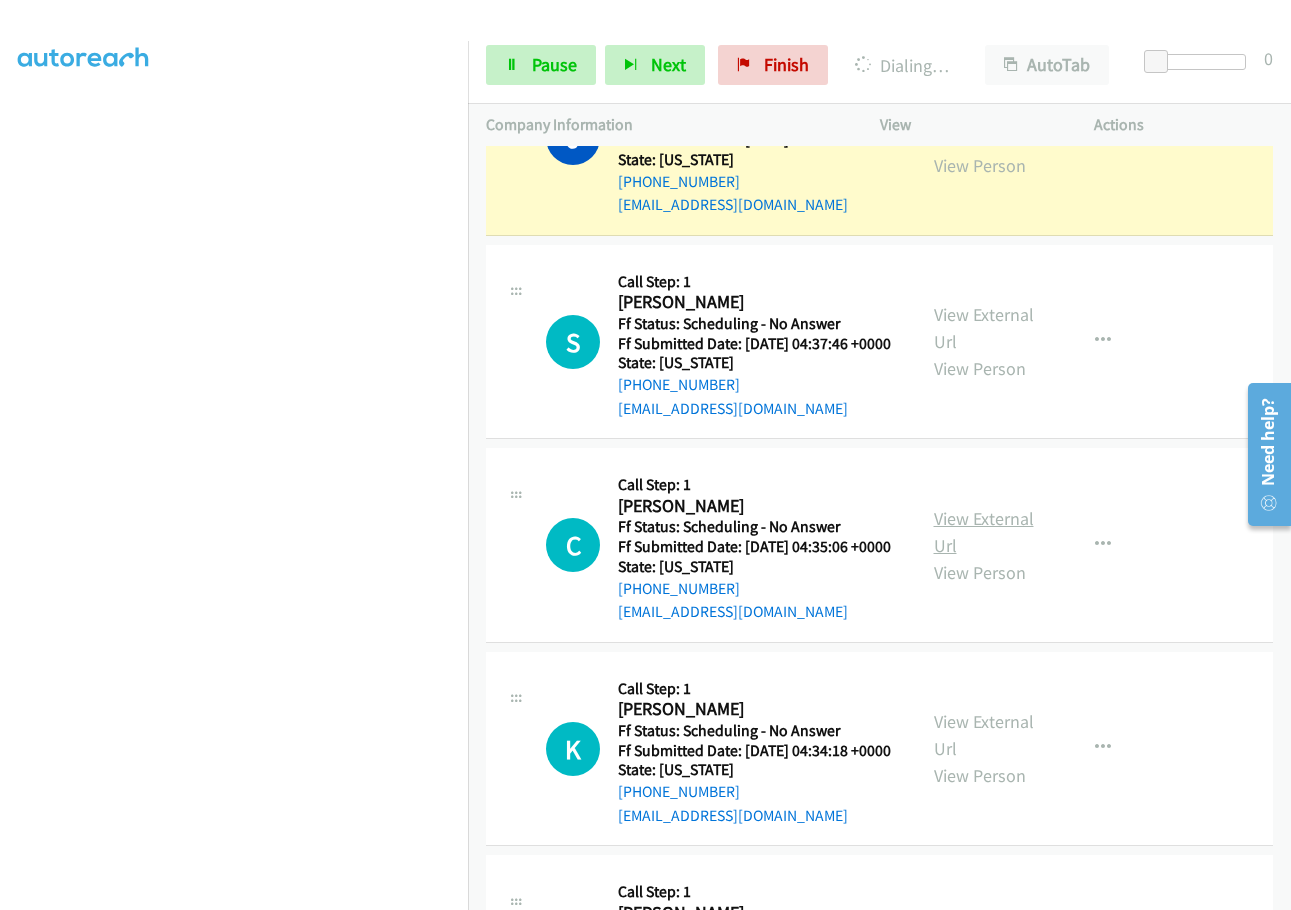 click on "View External Url" at bounding box center (984, 532) 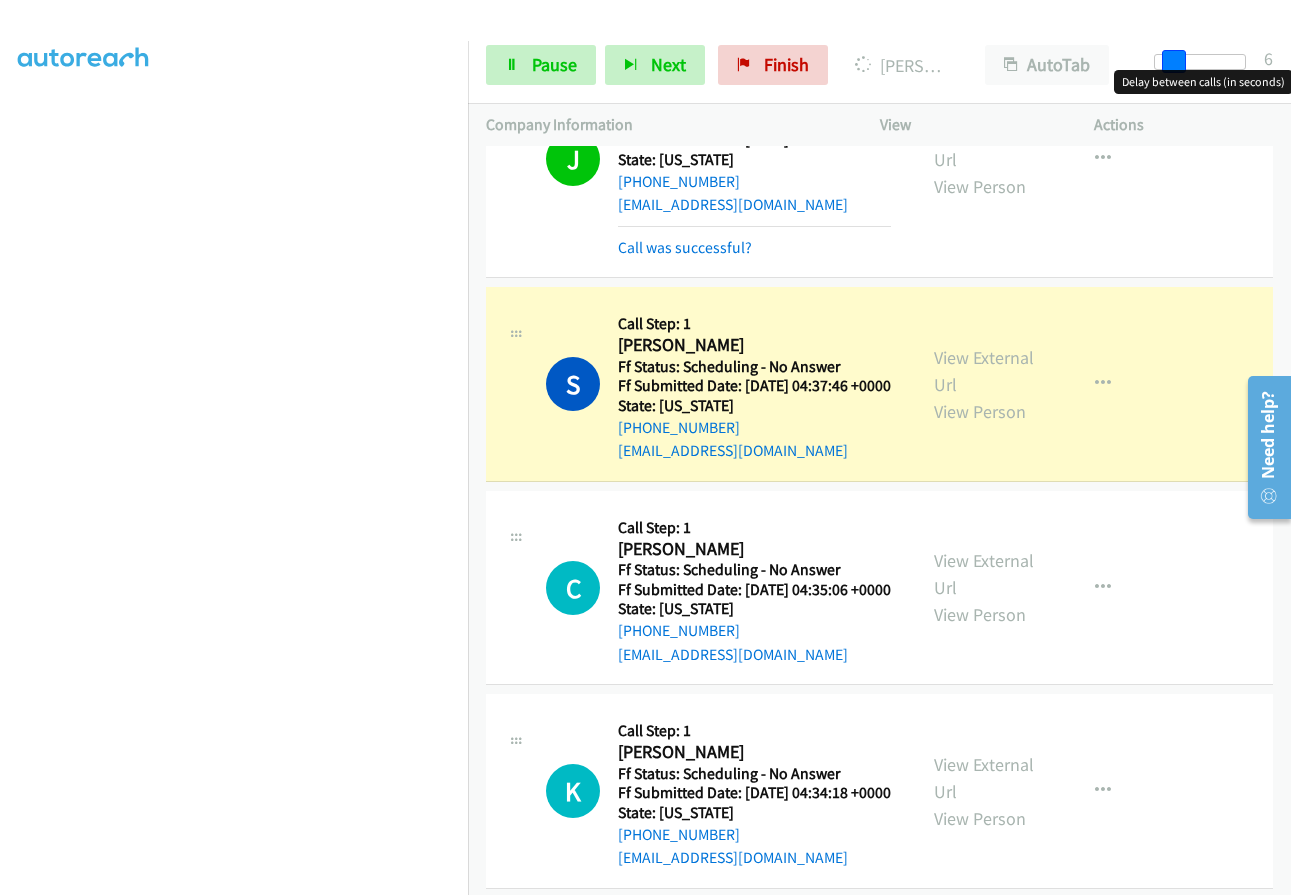 drag, startPoint x: 1159, startPoint y: 65, endPoint x: 1176, endPoint y: 64, distance: 17.029387 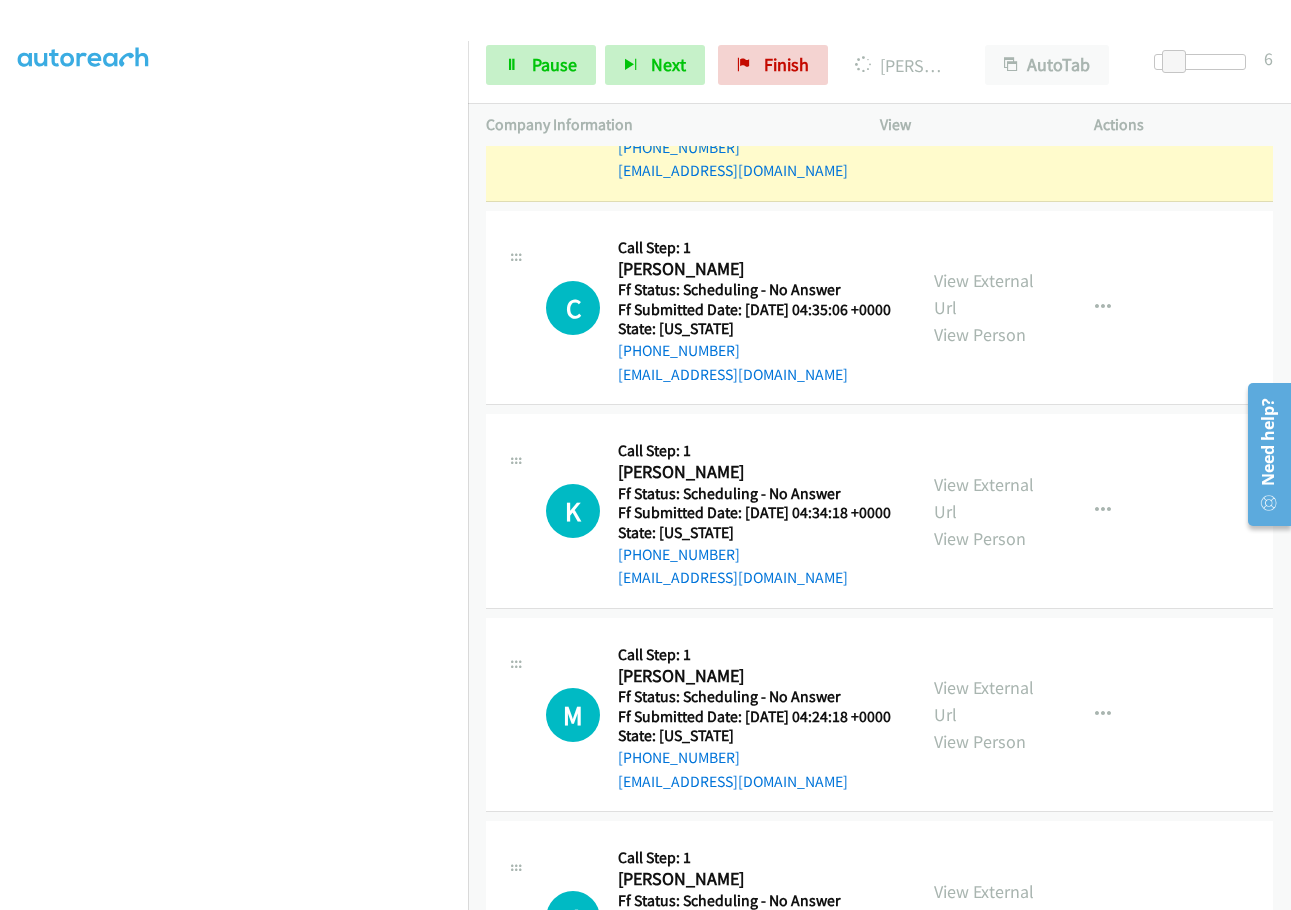 scroll, scrollTop: 1900, scrollLeft: 0, axis: vertical 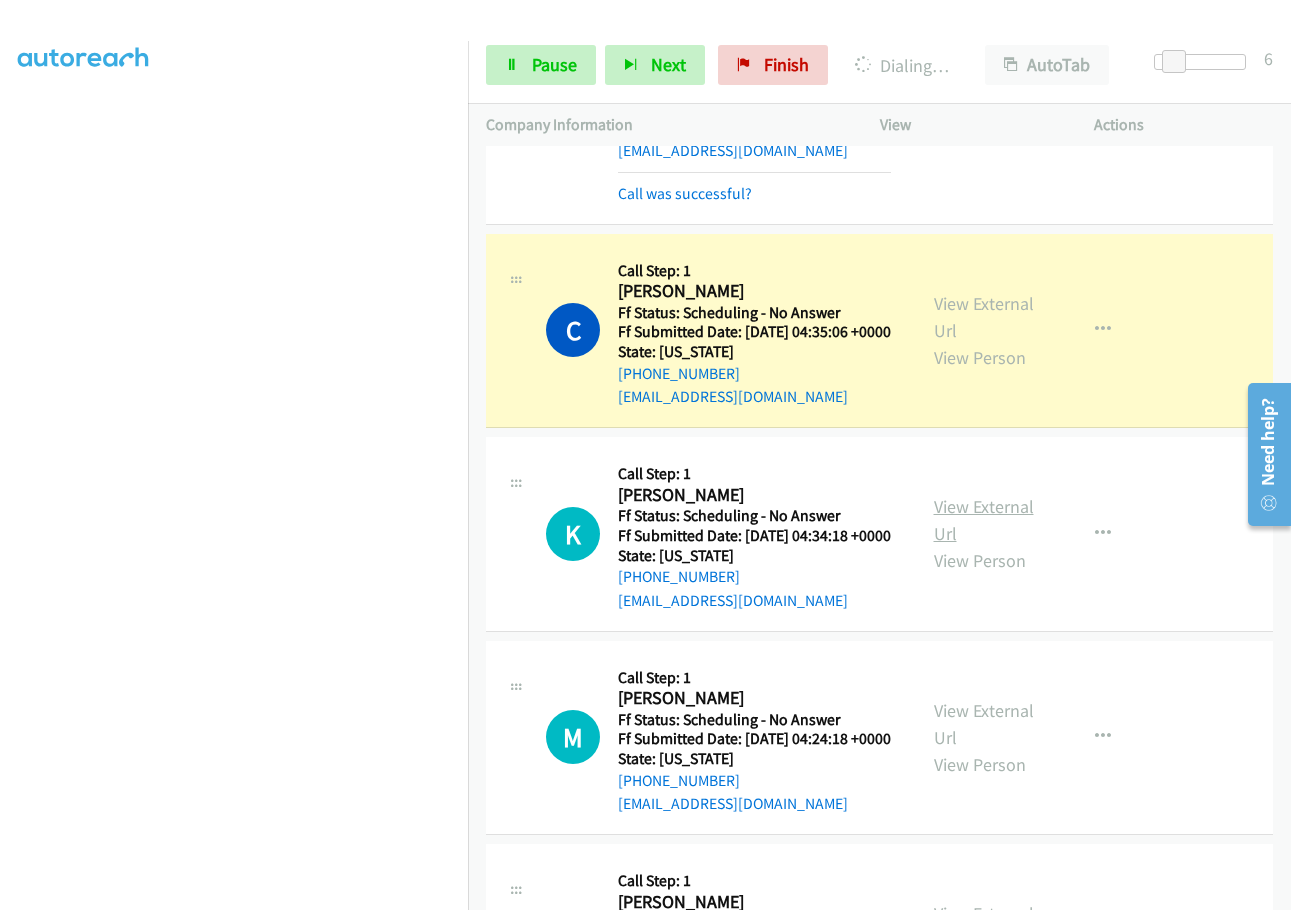 click on "View External Url" at bounding box center (984, 520) 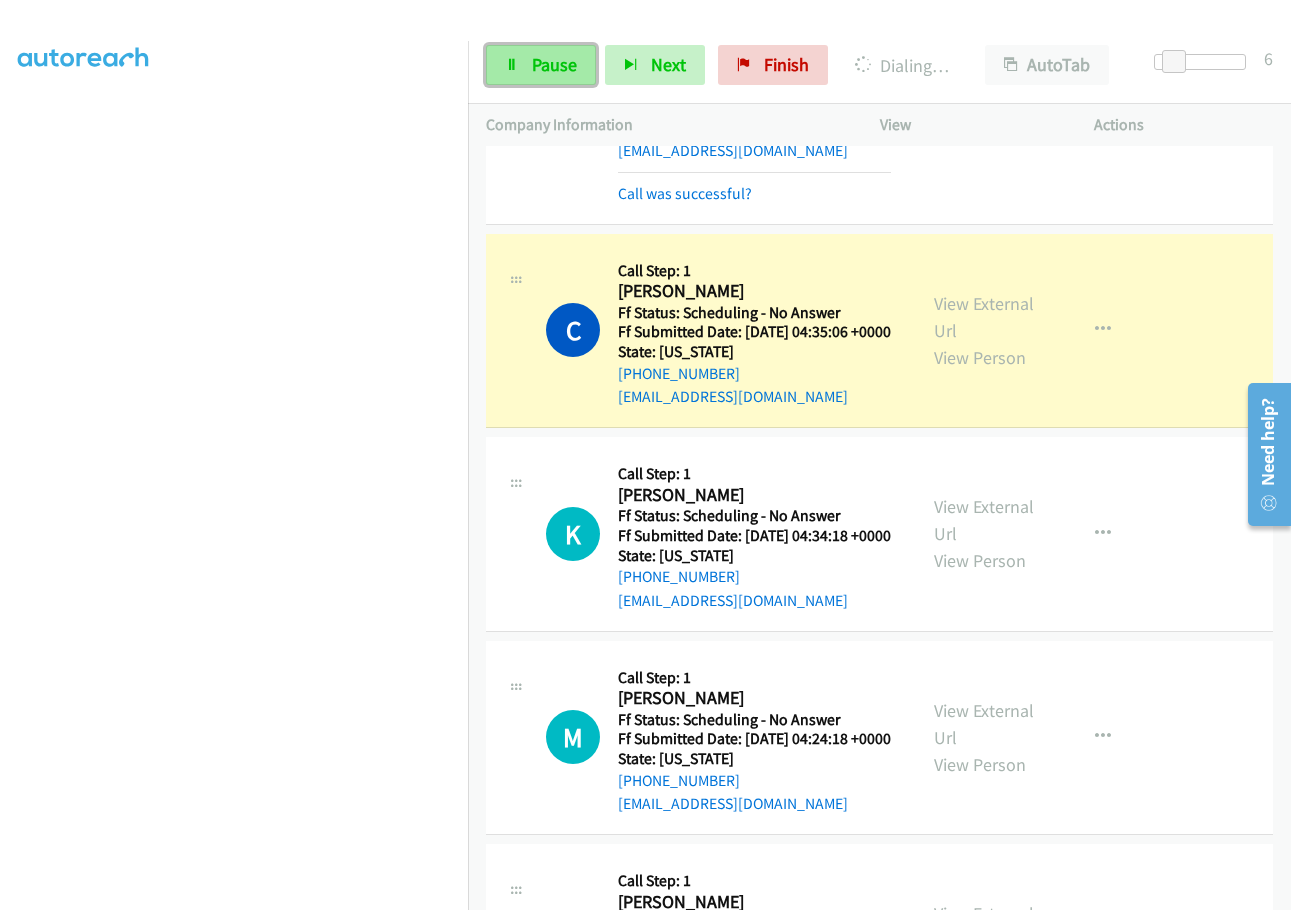 click on "Pause" at bounding box center [554, 64] 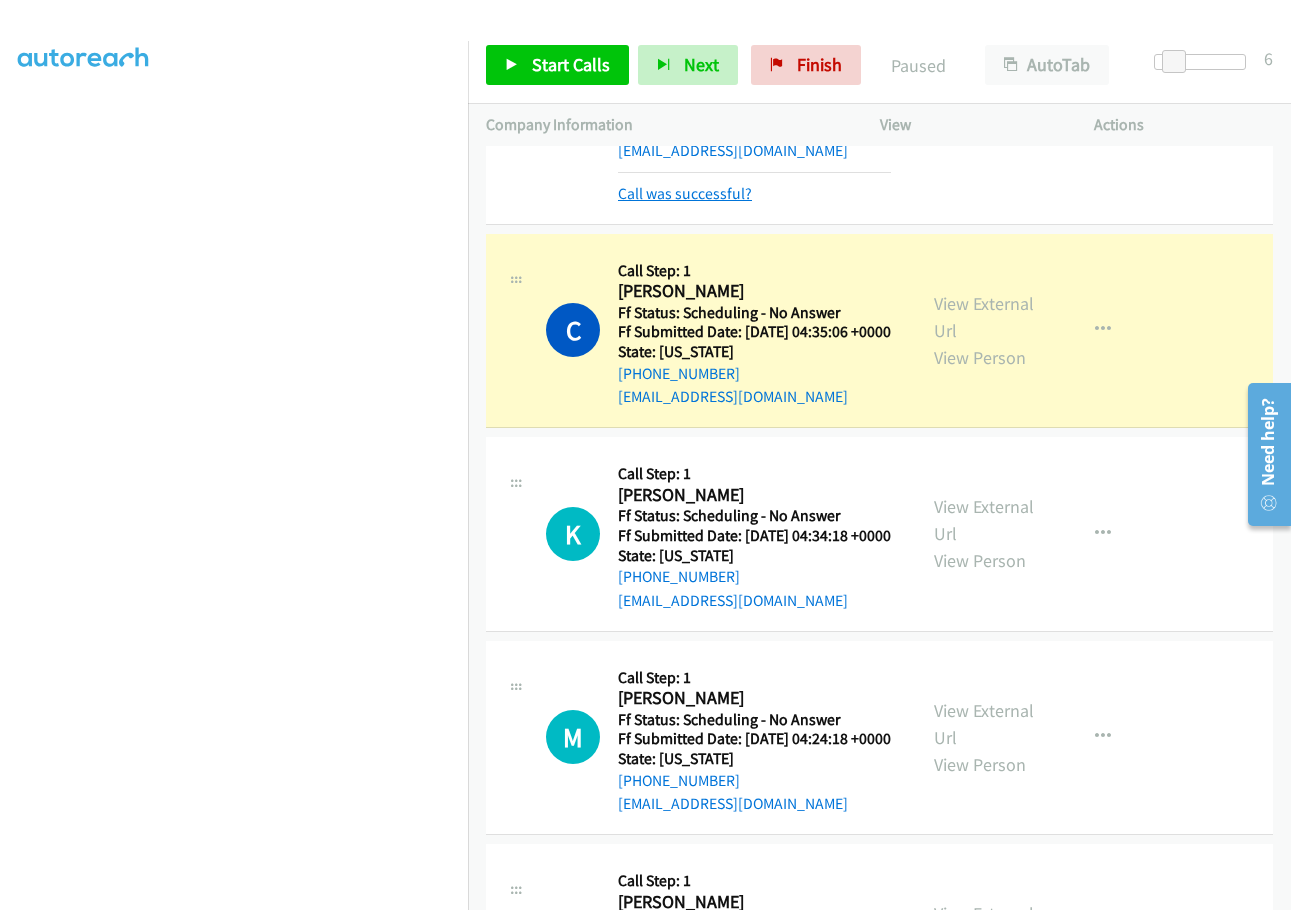 click on "Call was successful?" at bounding box center [685, 193] 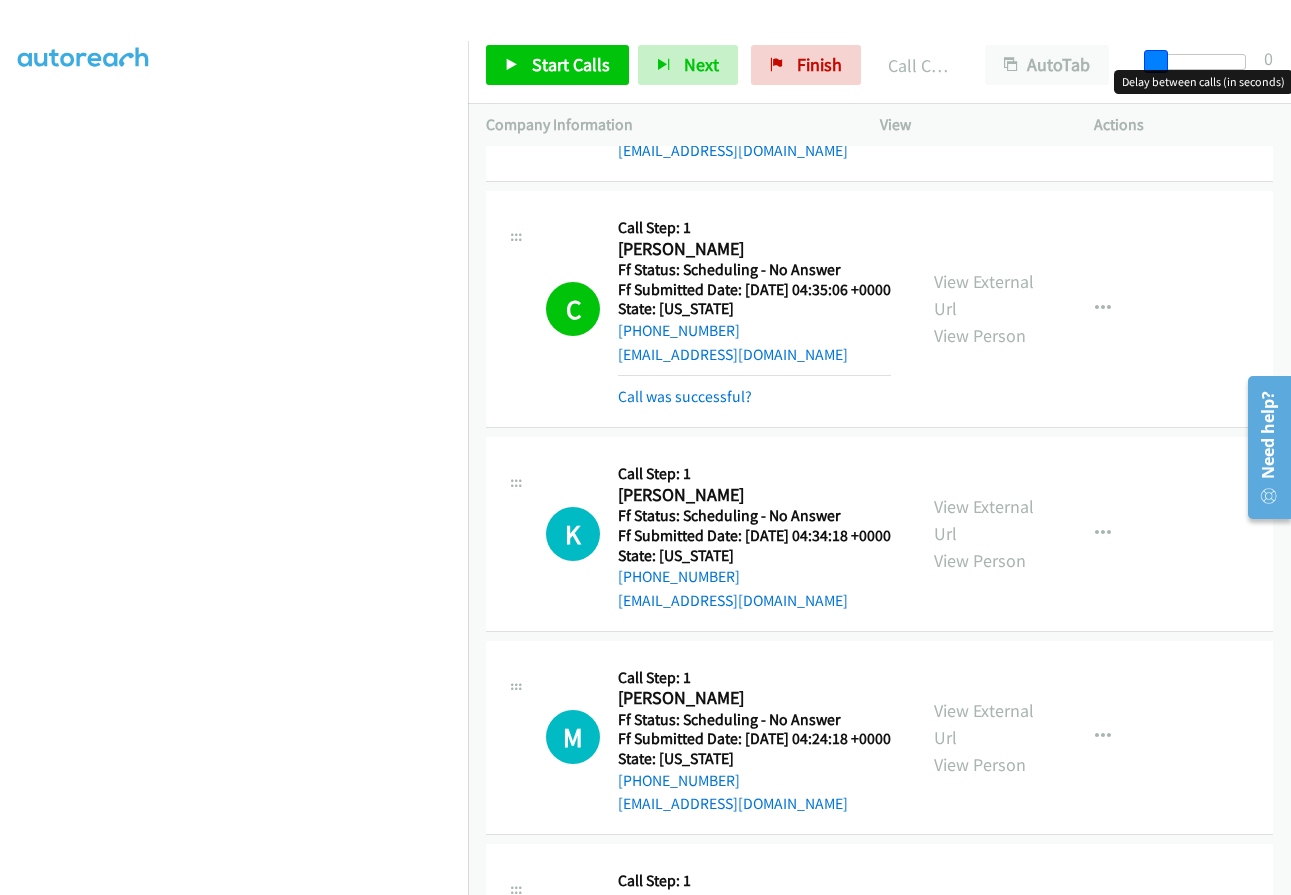 drag, startPoint x: 1178, startPoint y: 58, endPoint x: 1116, endPoint y: 53, distance: 62.201286 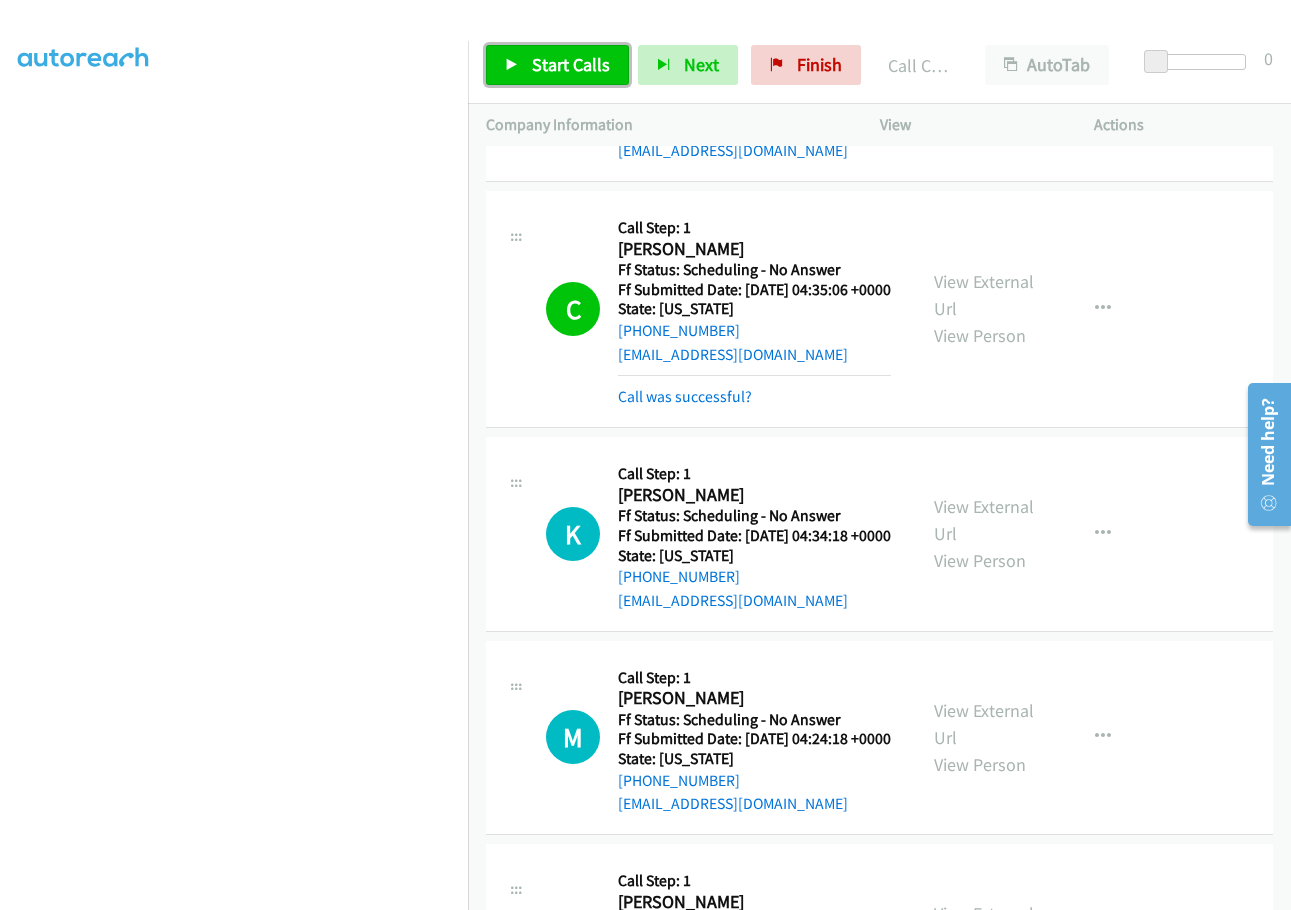 click on "Start Calls" at bounding box center [571, 64] 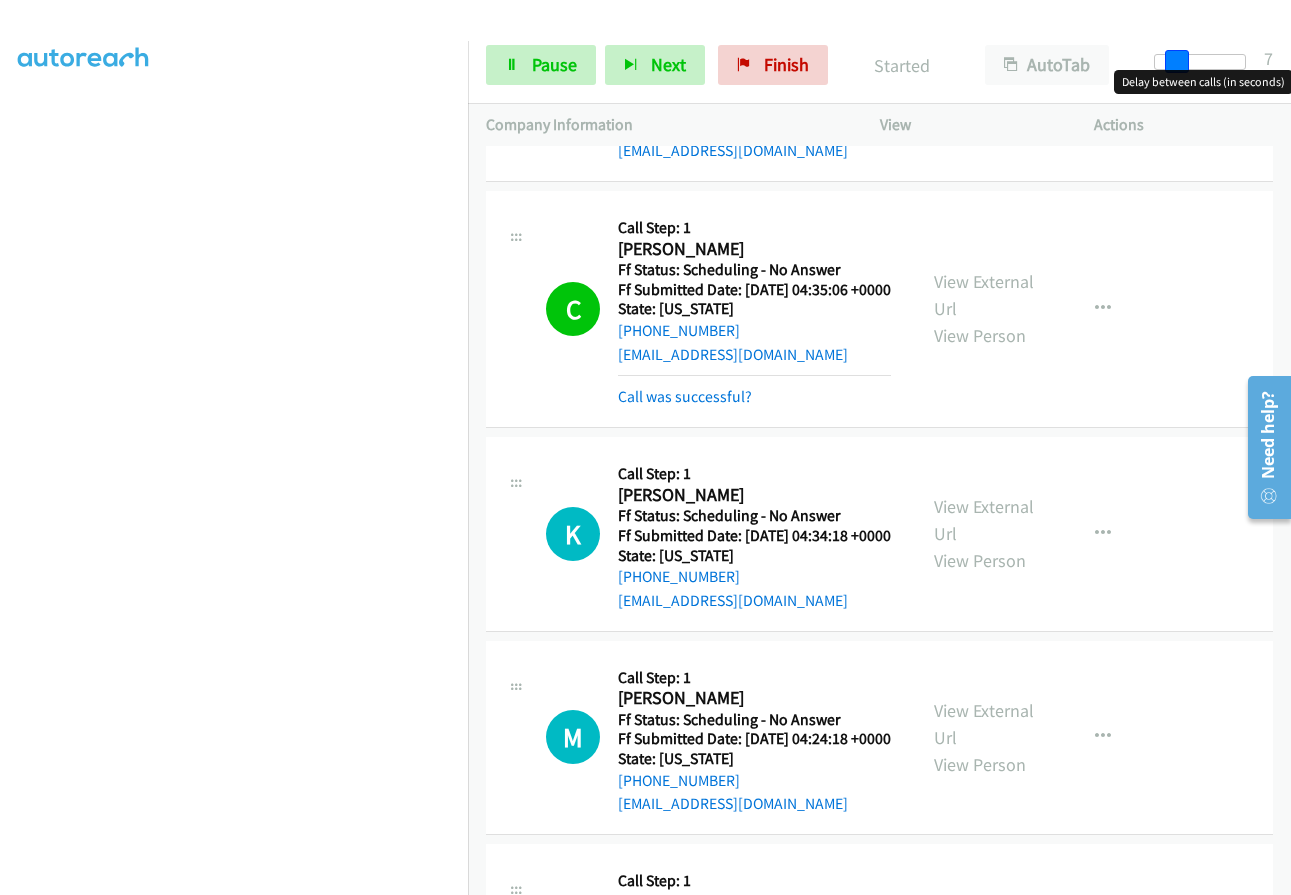 drag, startPoint x: 1148, startPoint y: 58, endPoint x: 1167, endPoint y: 58, distance: 19 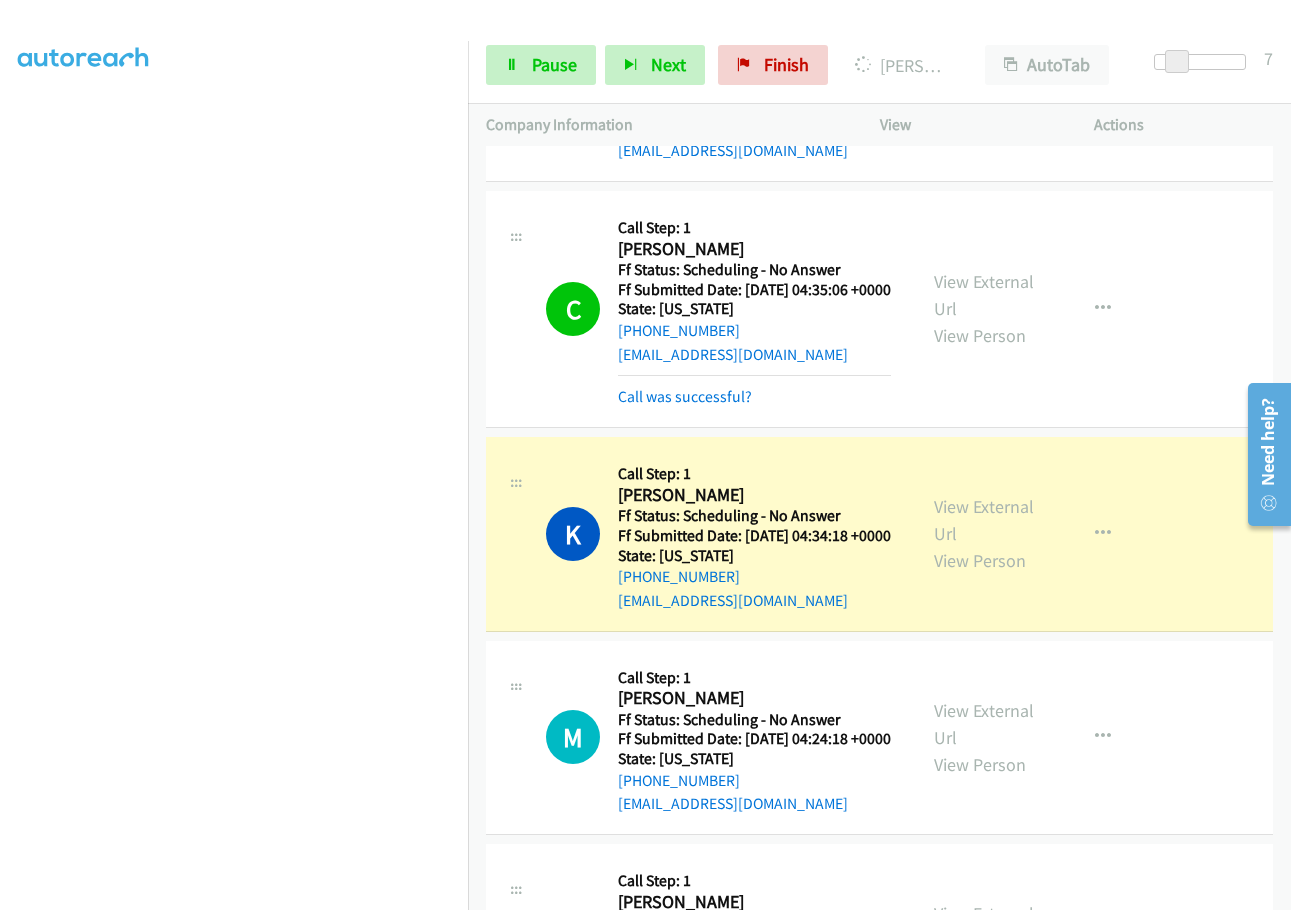 scroll, scrollTop: 2000, scrollLeft: 0, axis: vertical 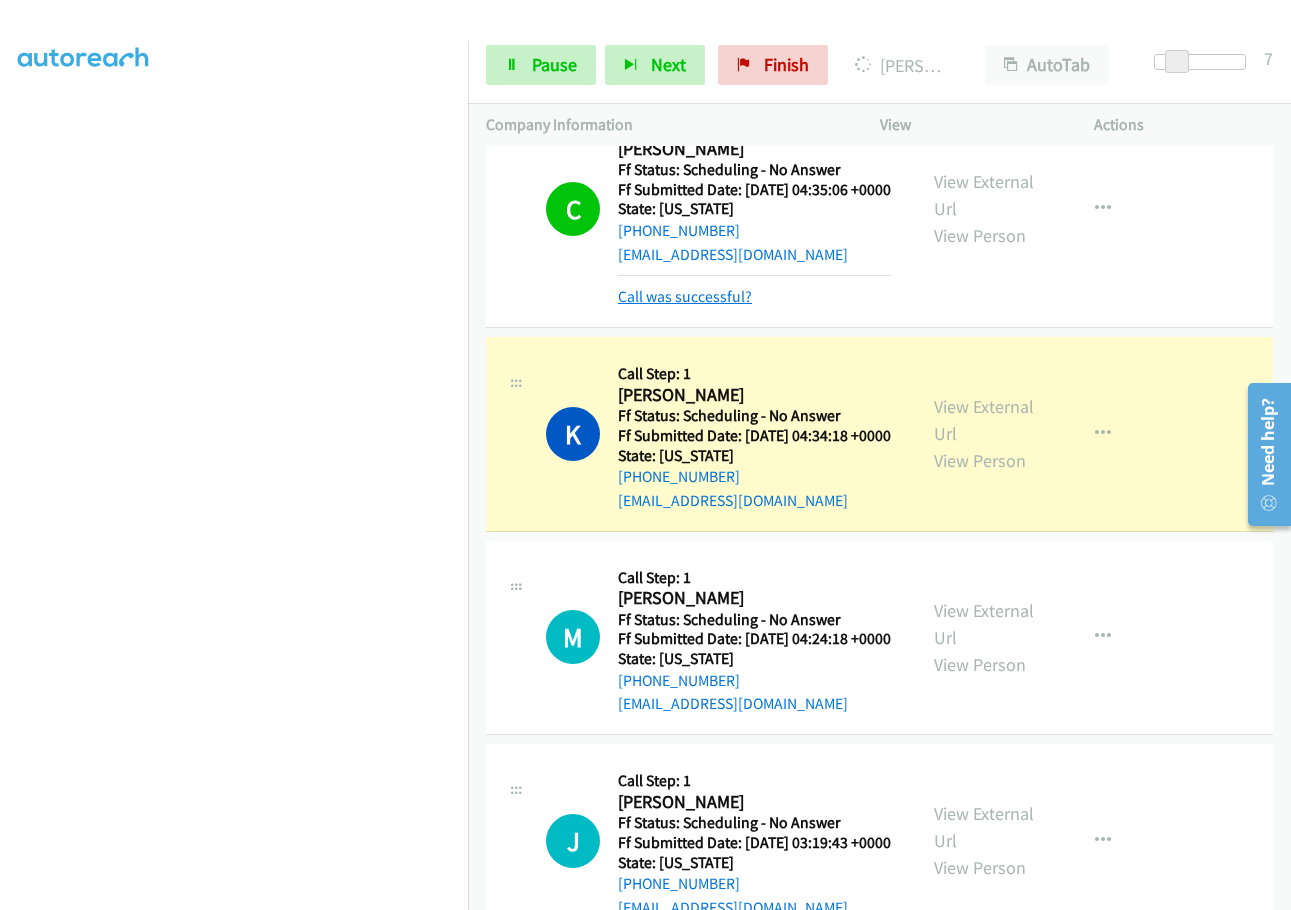 click on "Call was successful?" at bounding box center (685, 296) 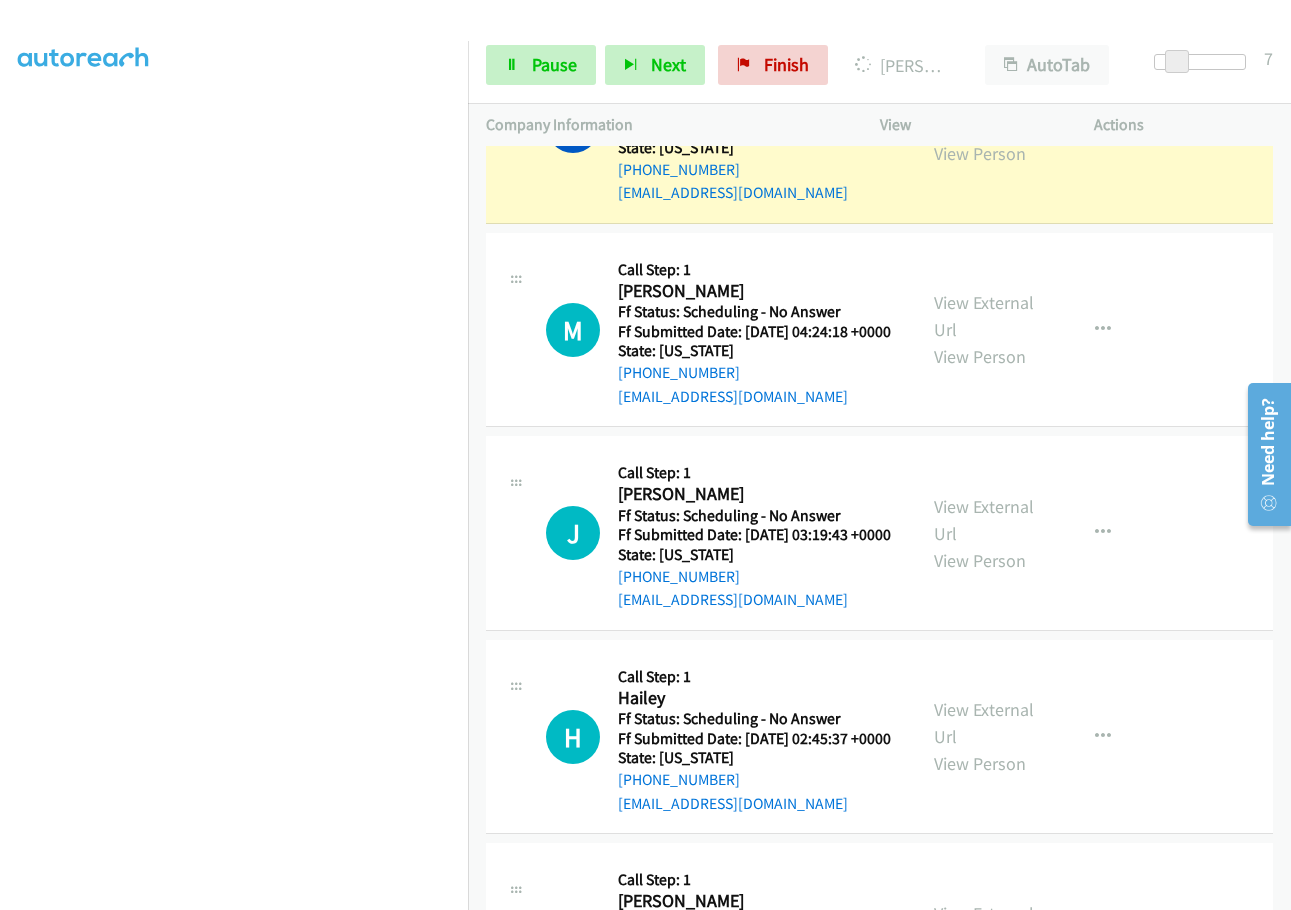 scroll, scrollTop: 2300, scrollLeft: 0, axis: vertical 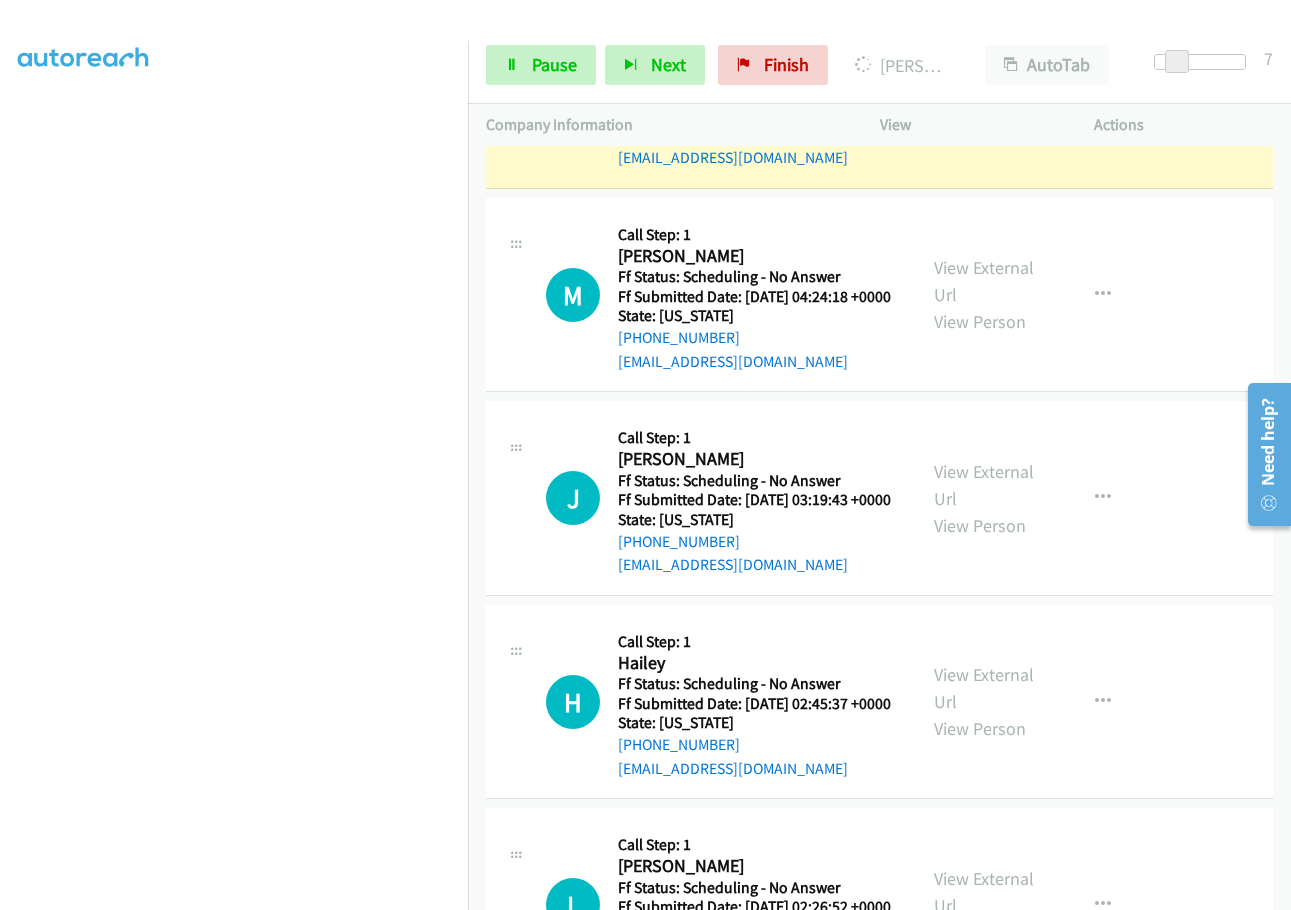 click on "View External Url" at bounding box center (984, 78) 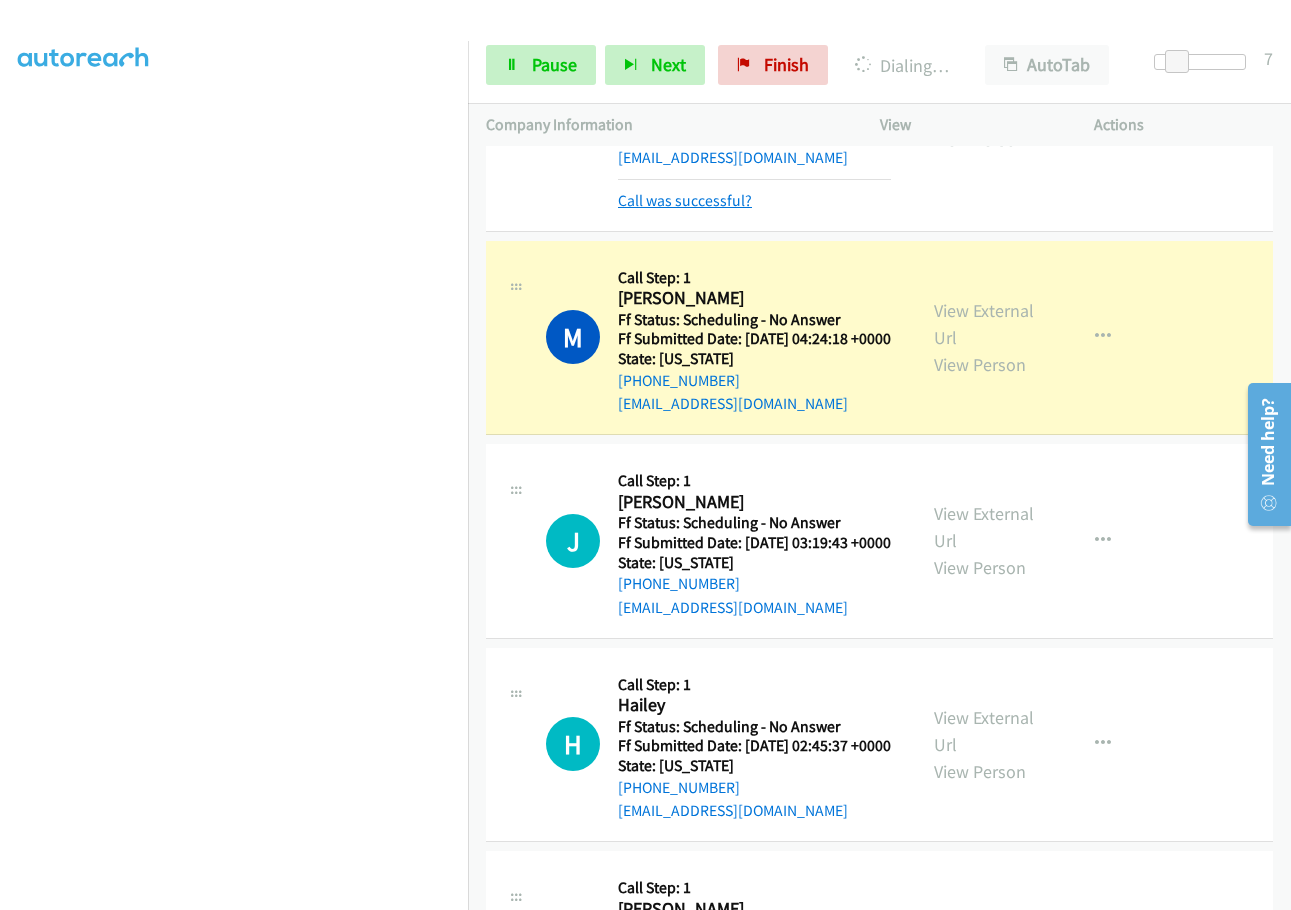 click on "Call was successful?" at bounding box center [685, 200] 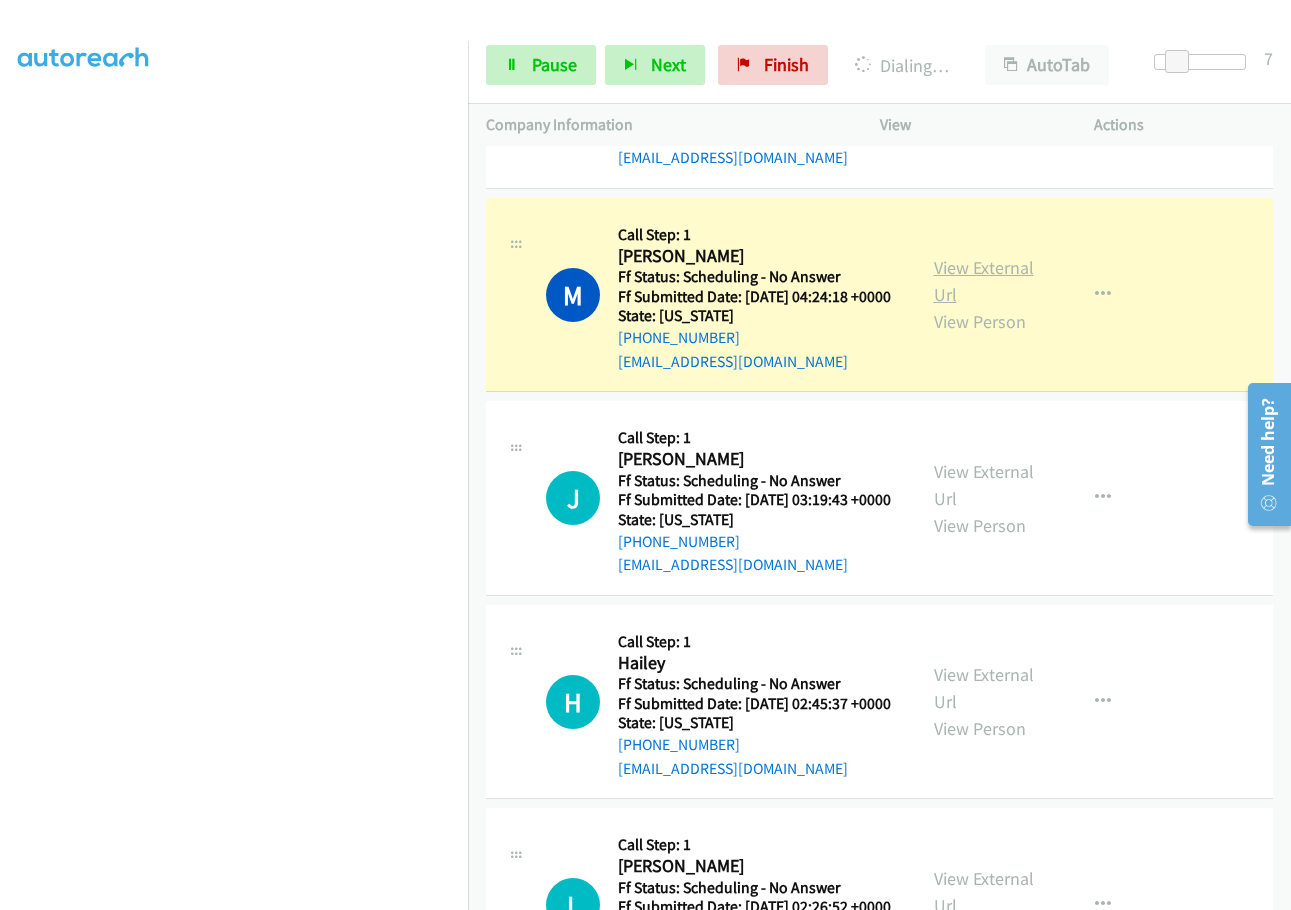 click on "View External Url" at bounding box center [984, 281] 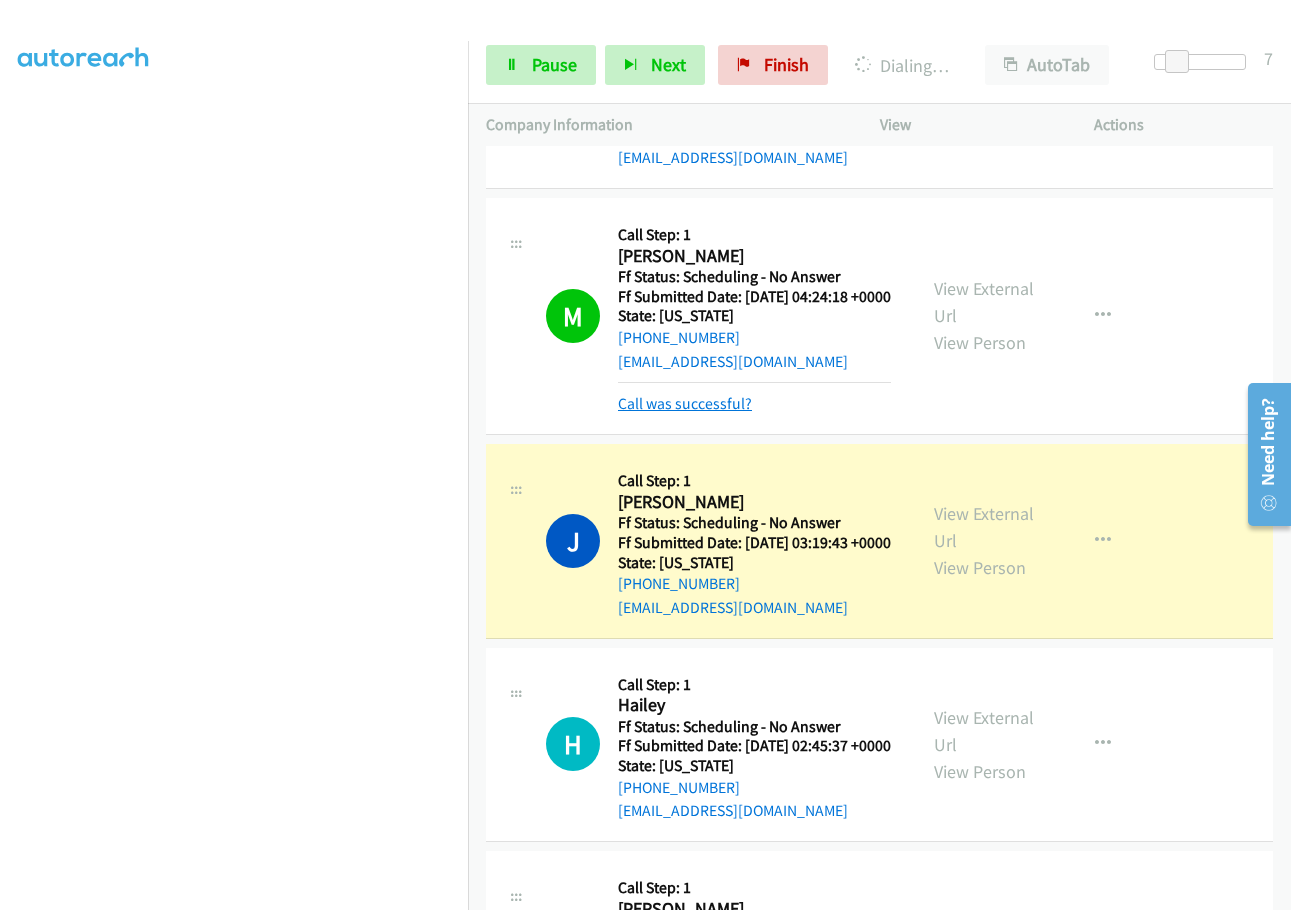 click on "Call was successful?" at bounding box center (685, 403) 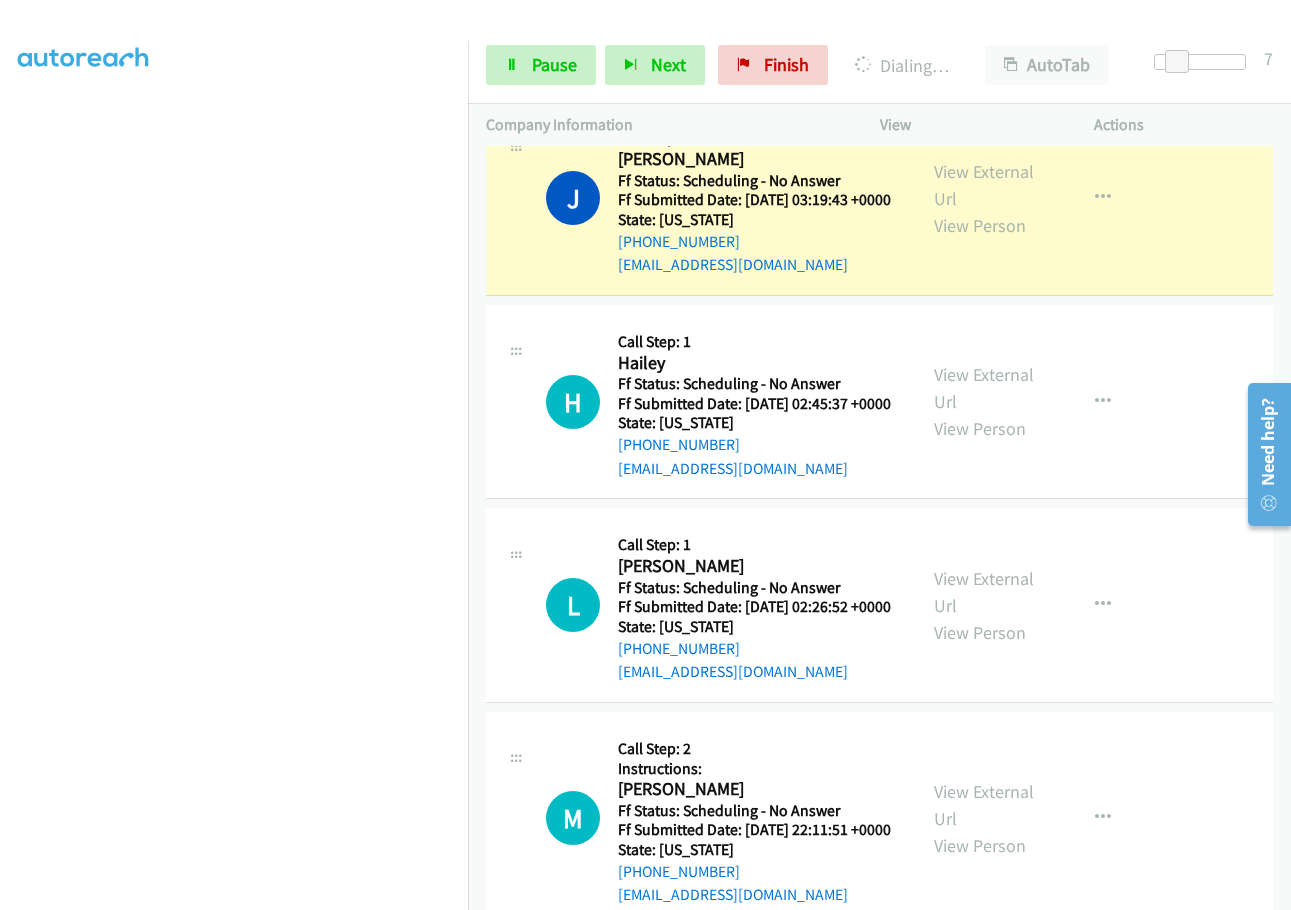 scroll, scrollTop: 2700, scrollLeft: 0, axis: vertical 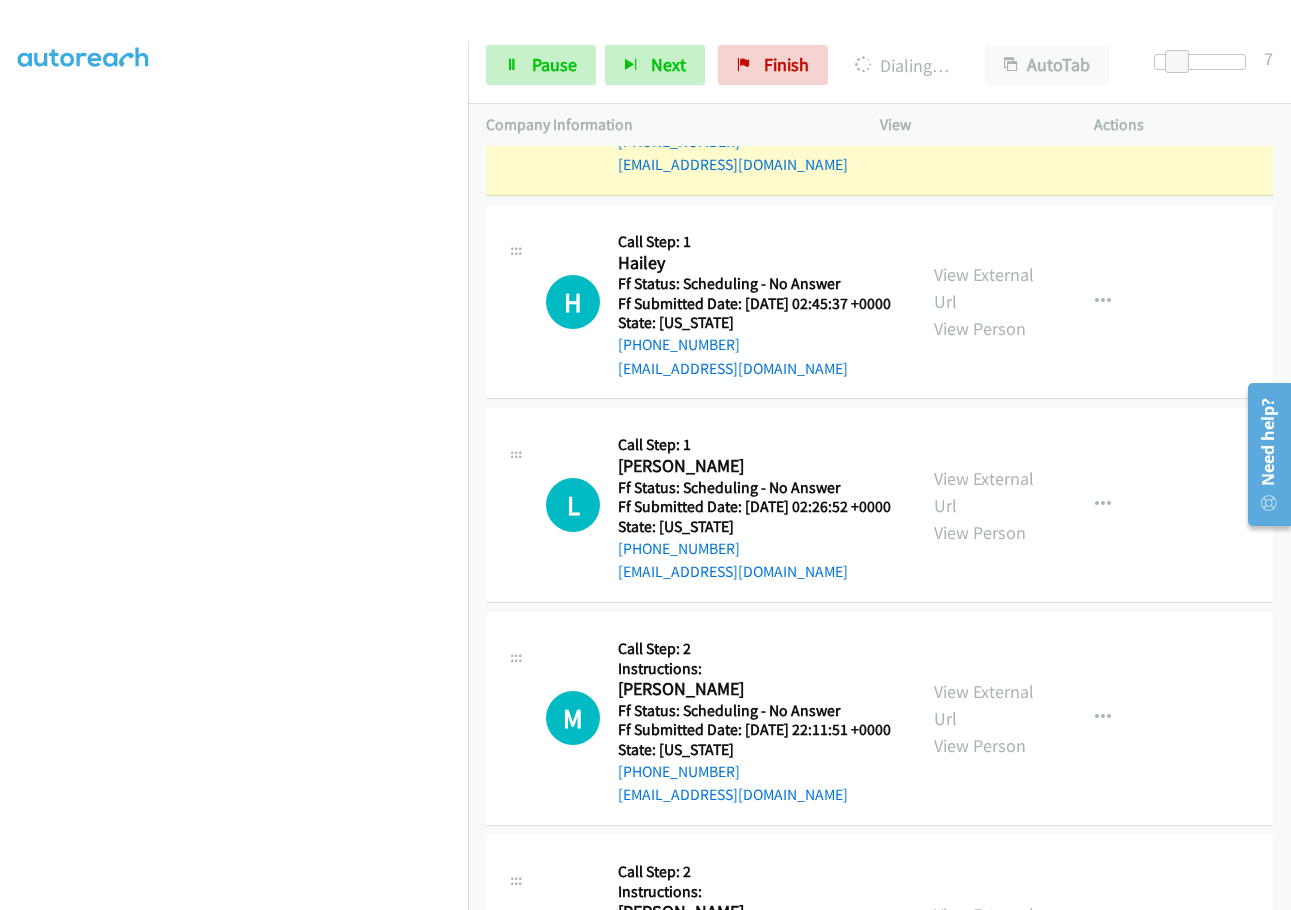 click on "View External Url" at bounding box center (984, 85) 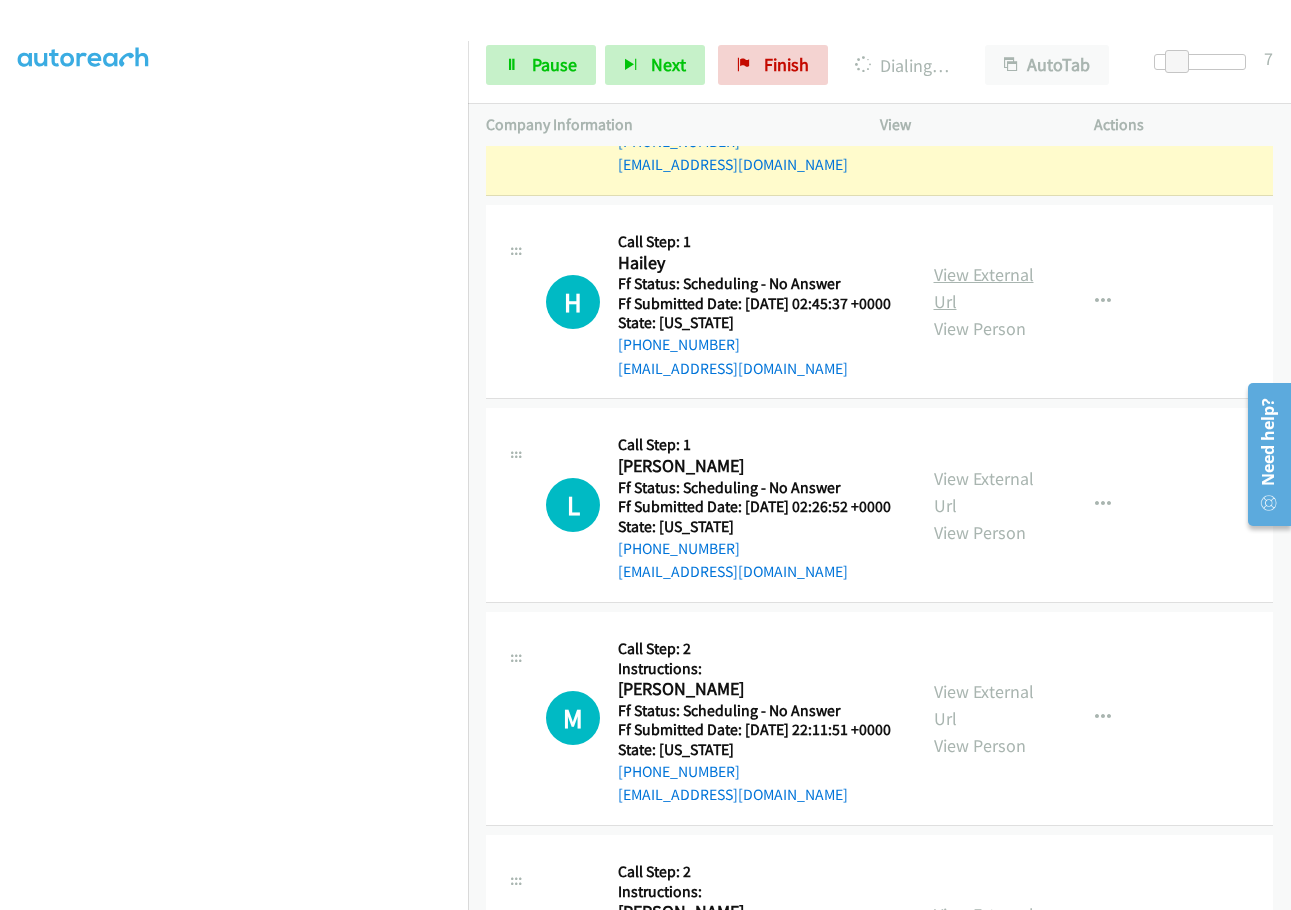 click on "View External Url" at bounding box center [984, 288] 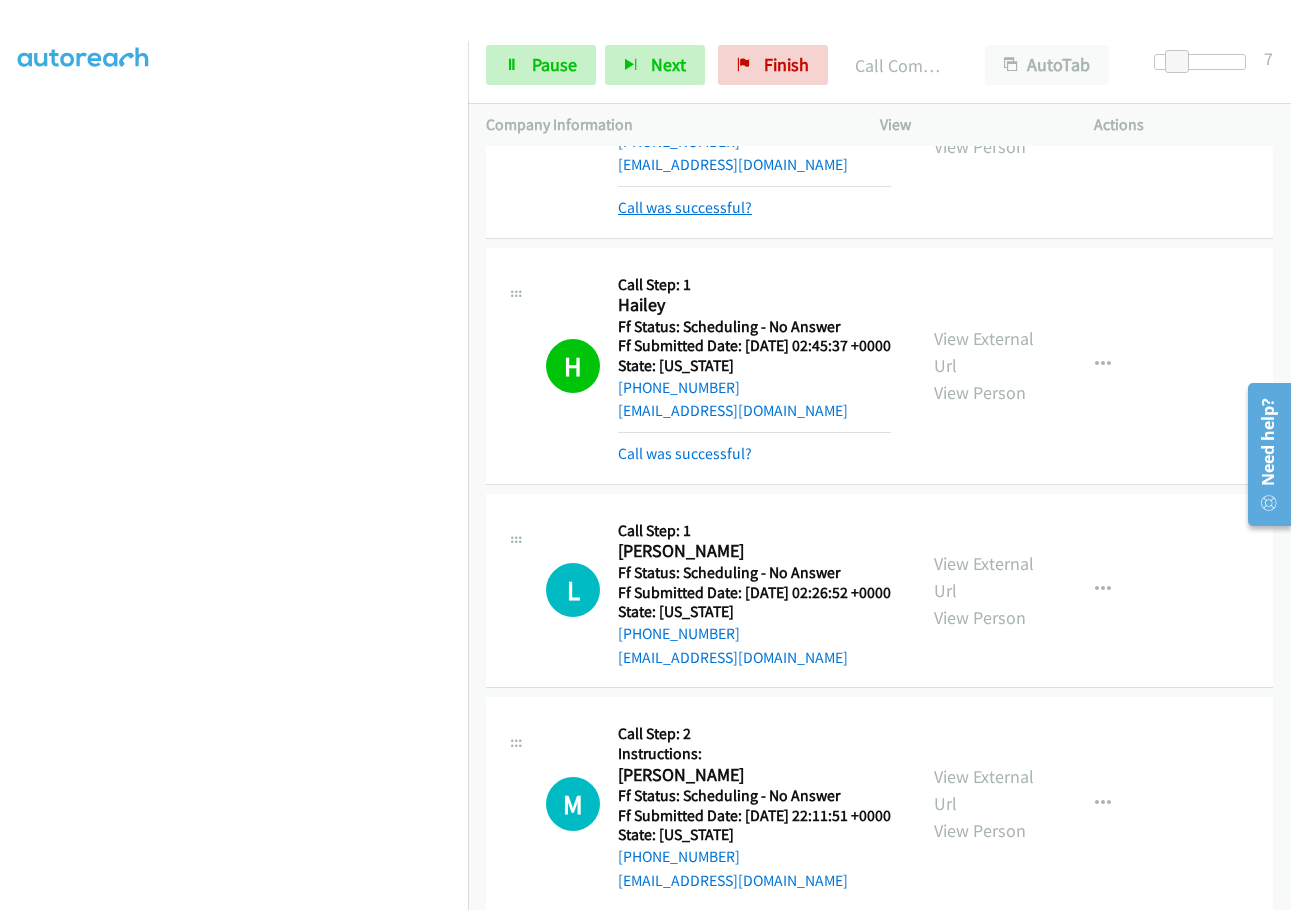 scroll, scrollTop: 2900, scrollLeft: 0, axis: vertical 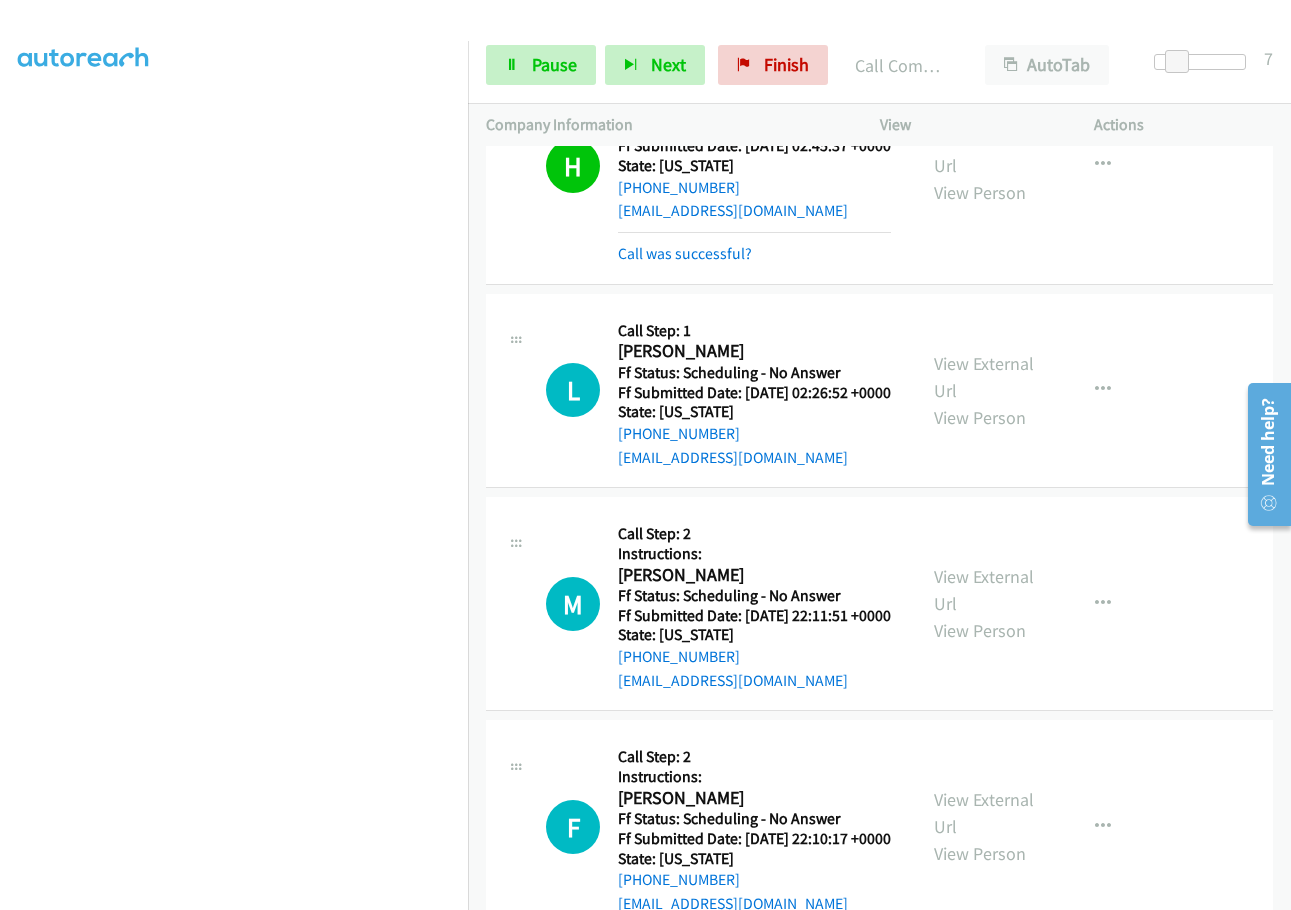 click on "Call was successful?" at bounding box center (685, 7) 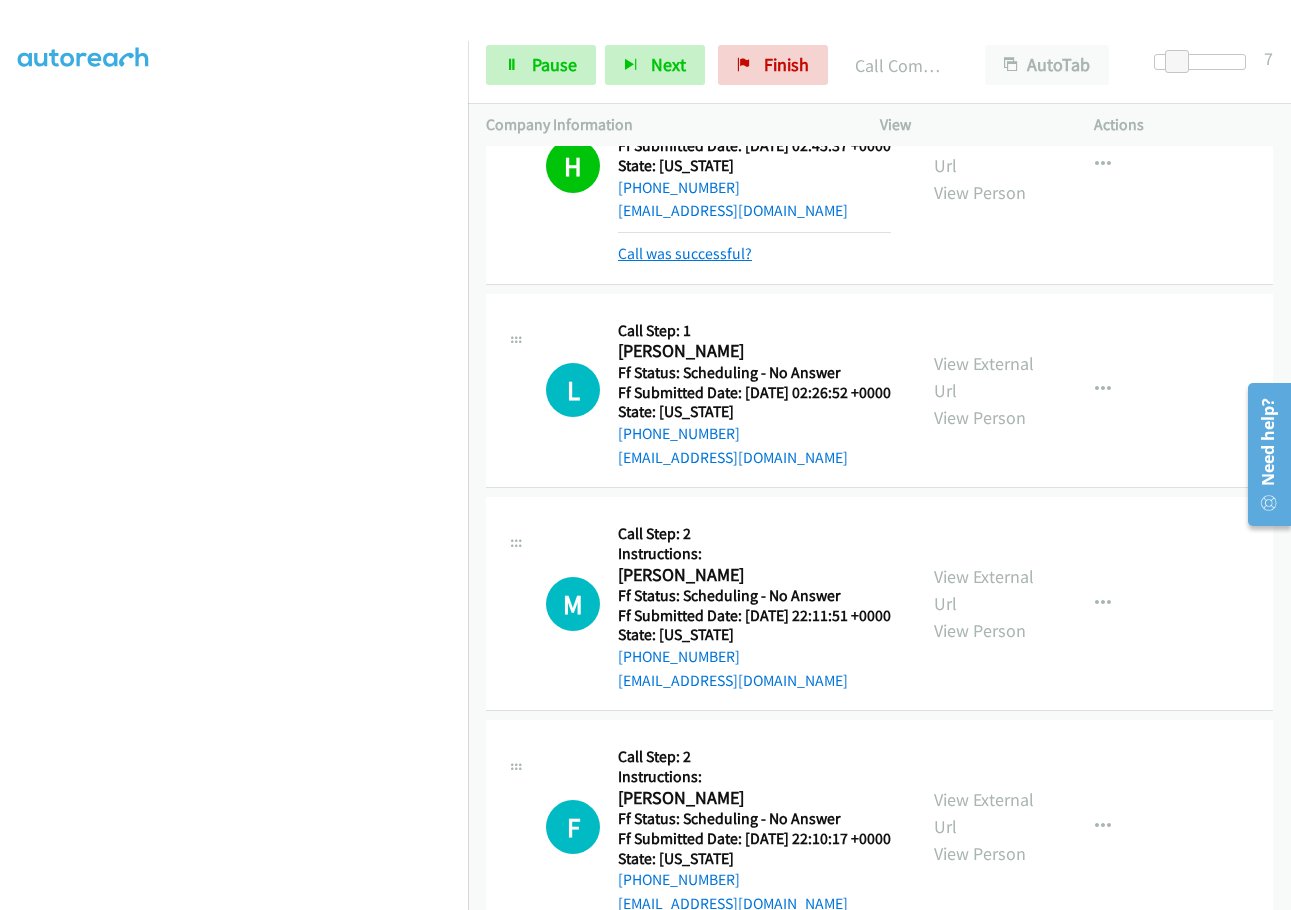 scroll, scrollTop: 2879, scrollLeft: 0, axis: vertical 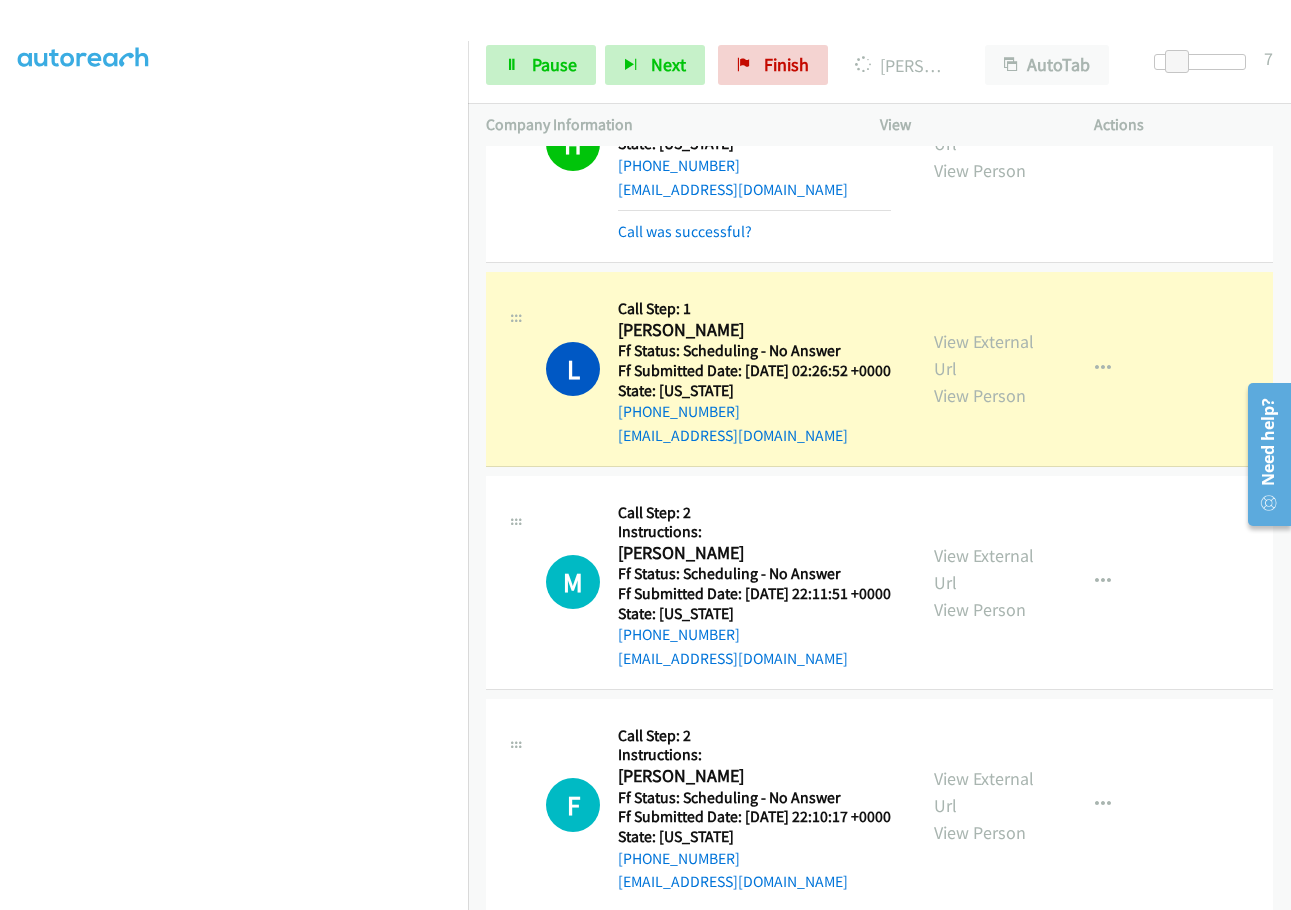 click on "H
Callback Scheduled
Call Step: 1
Hailey
America/Los_Angeles
Ff Status: Scheduling - No Answer
Ff Submitted Date: [DATE] 02:45:37 +0000
State: [US_STATE]
[PHONE_NUMBER]
[EMAIL_ADDRESS][DOMAIN_NAME]
Call was successful?
View External Url
View Person
View External Url
Email
Schedule/Manage Callback
Skip Call
Add to do not call list" at bounding box center [879, 144] 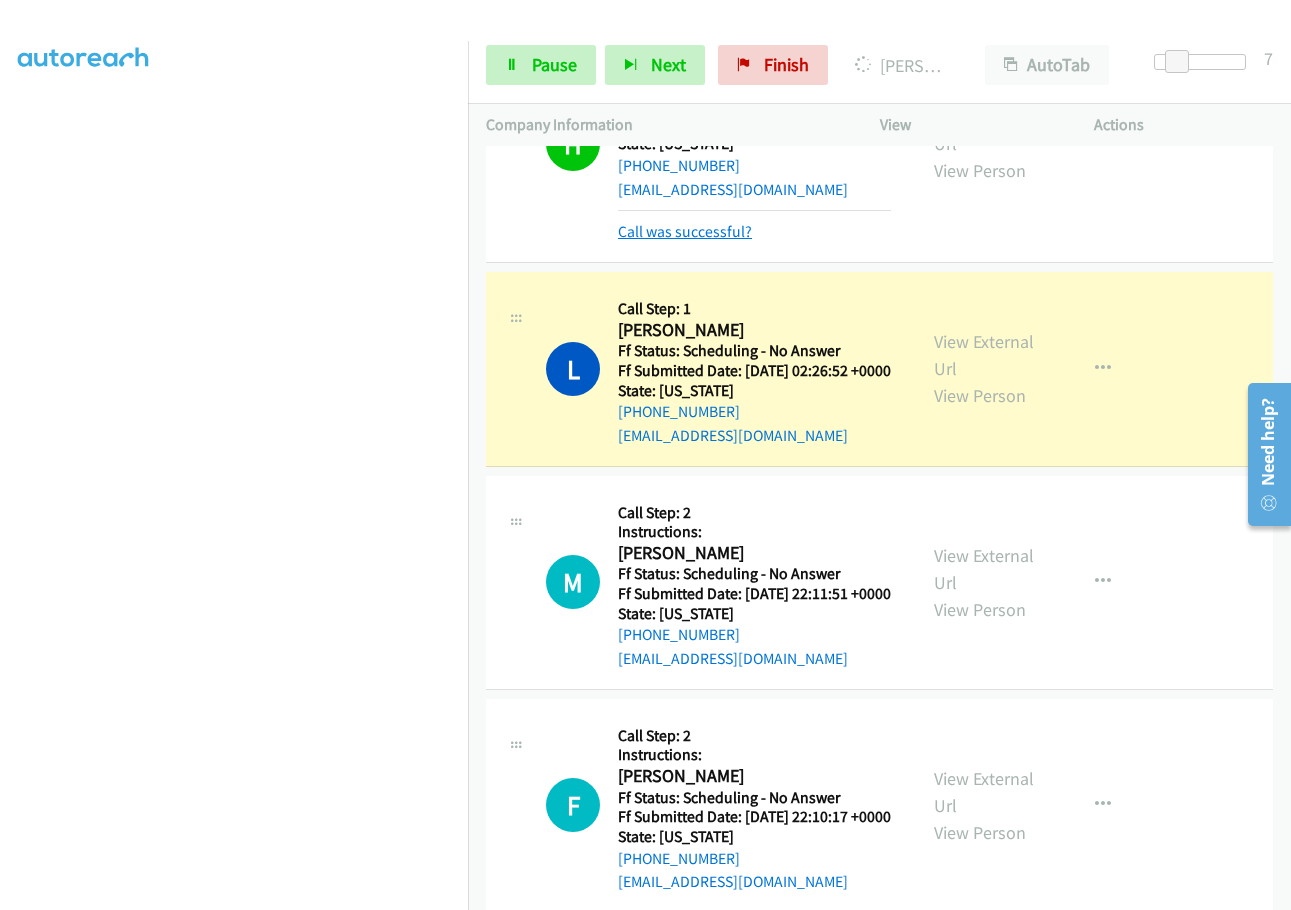 click on "Call was successful?" at bounding box center [685, 231] 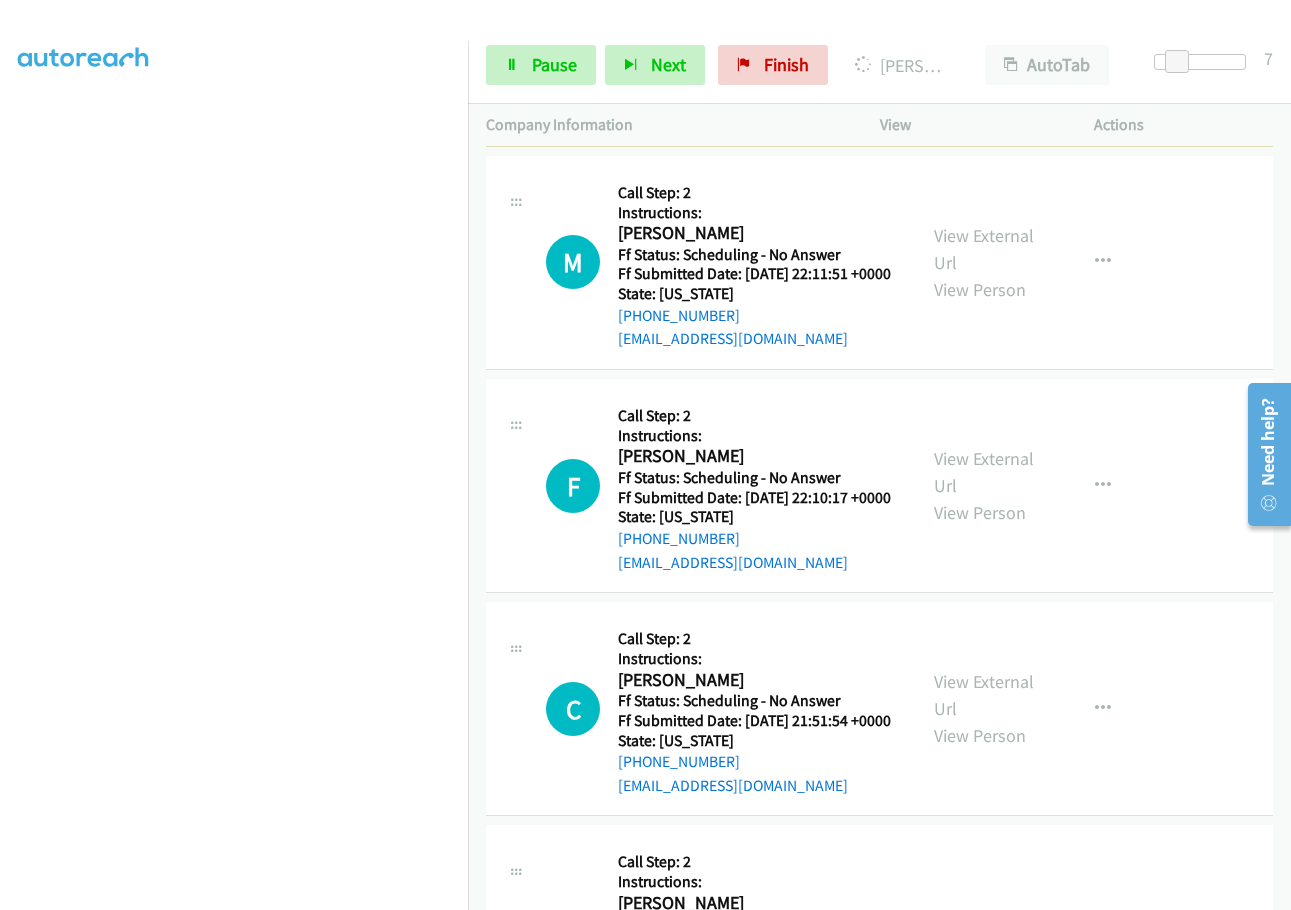 scroll, scrollTop: 3179, scrollLeft: 0, axis: vertical 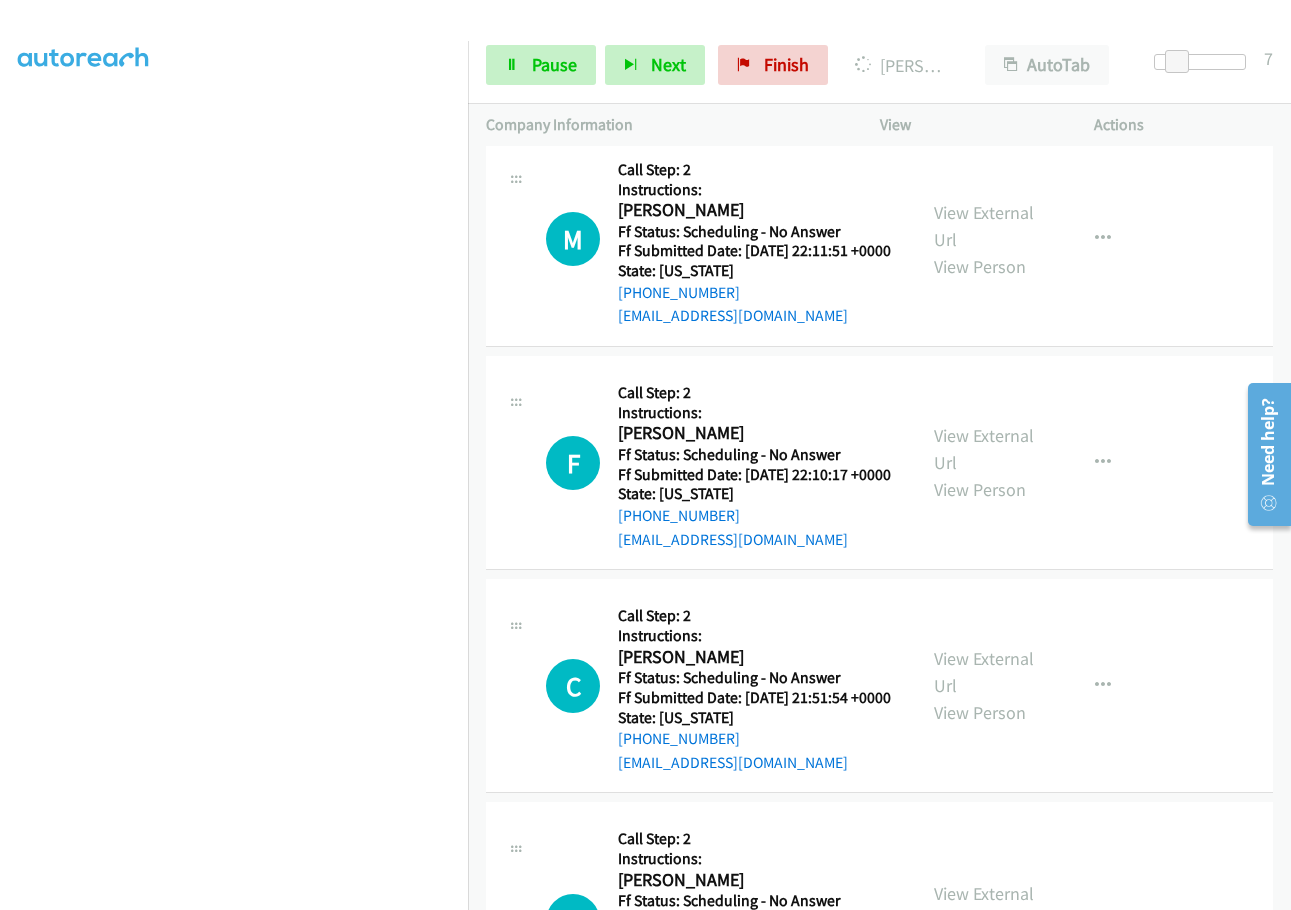 click on "View External Url" at bounding box center [984, 13] 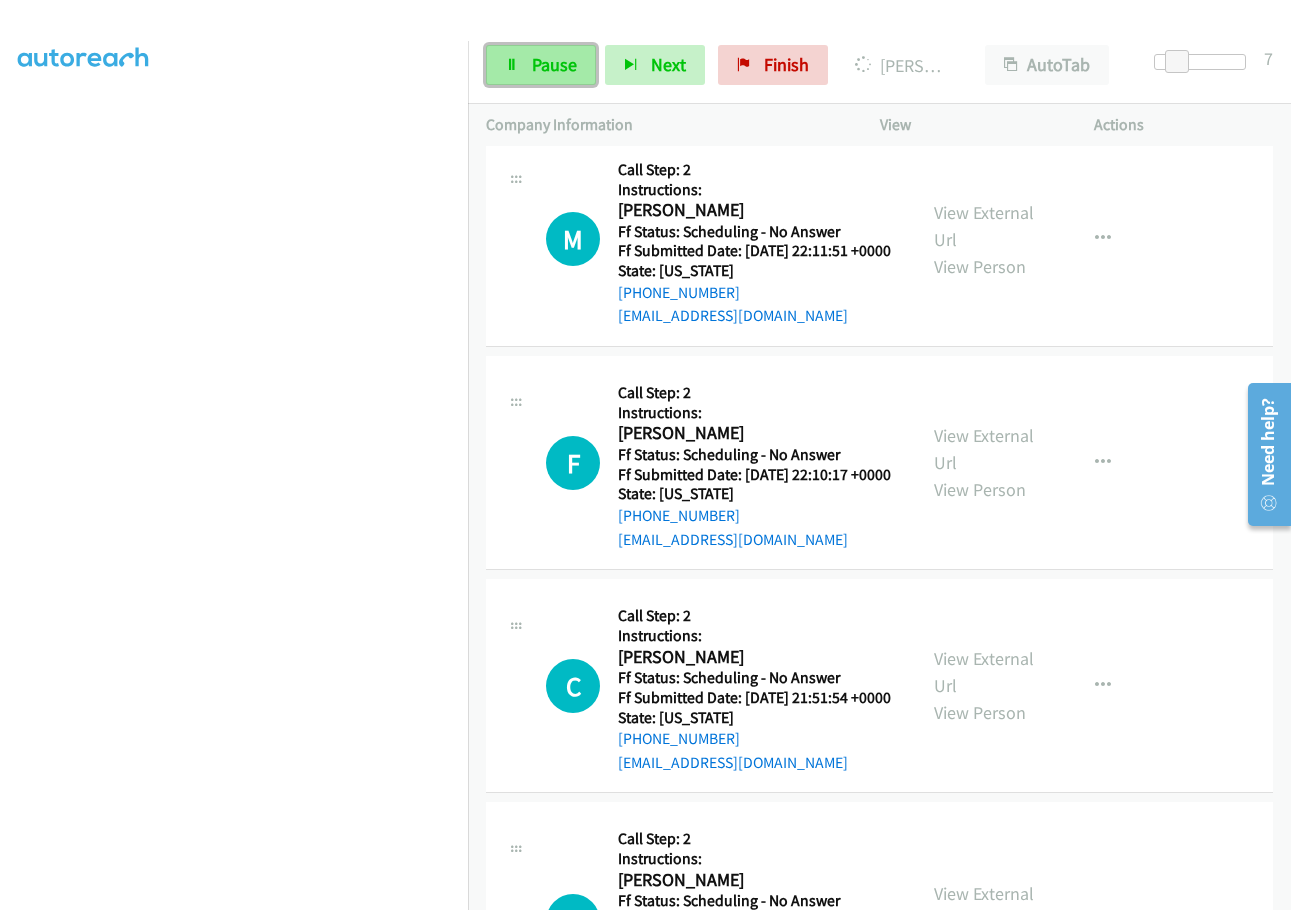 click on "Pause" at bounding box center (541, 65) 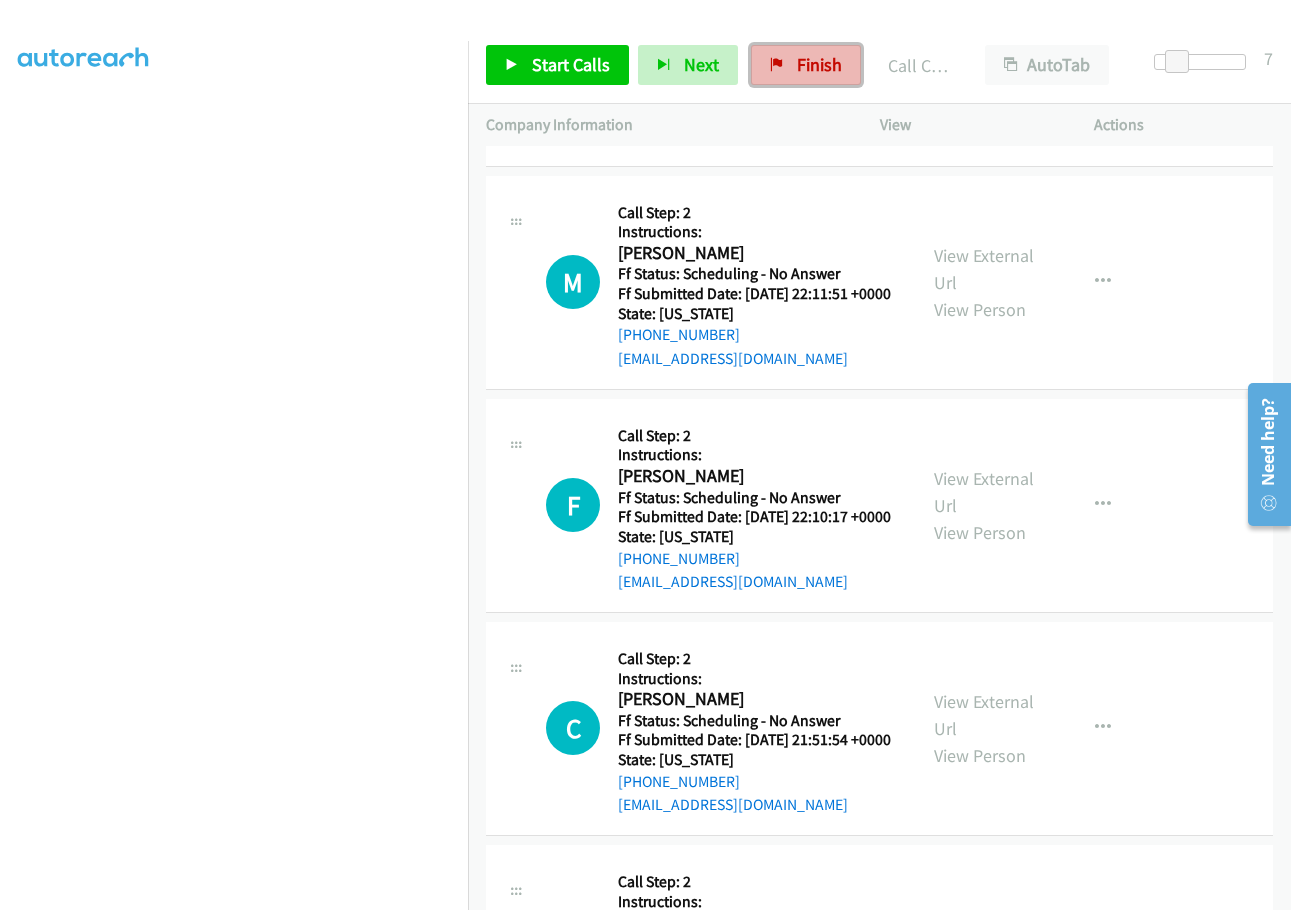click on "Finish" at bounding box center (819, 64) 